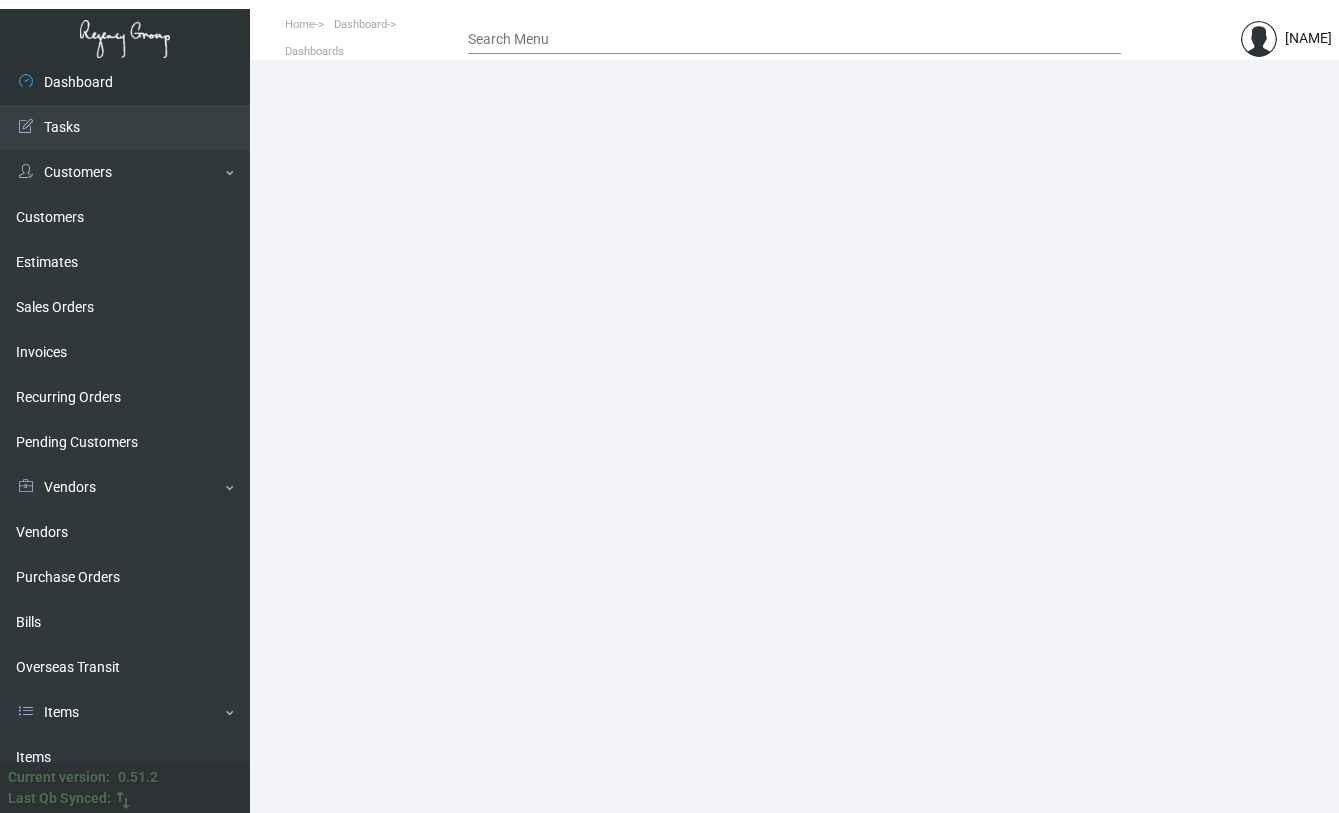 scroll, scrollTop: 0, scrollLeft: 0, axis: both 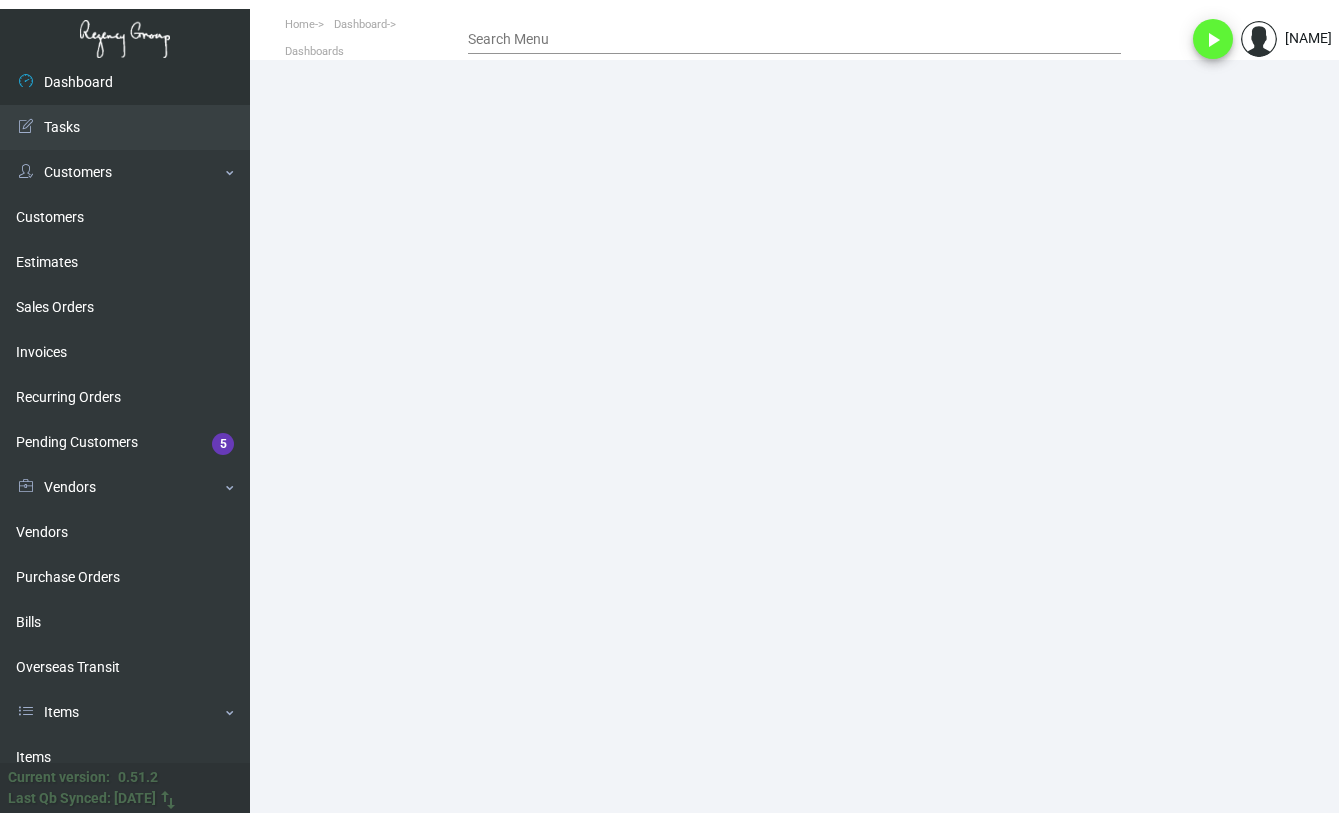 drag, startPoint x: 585, startPoint y: 48, endPoint x: 585, endPoint y: 36, distance: 12 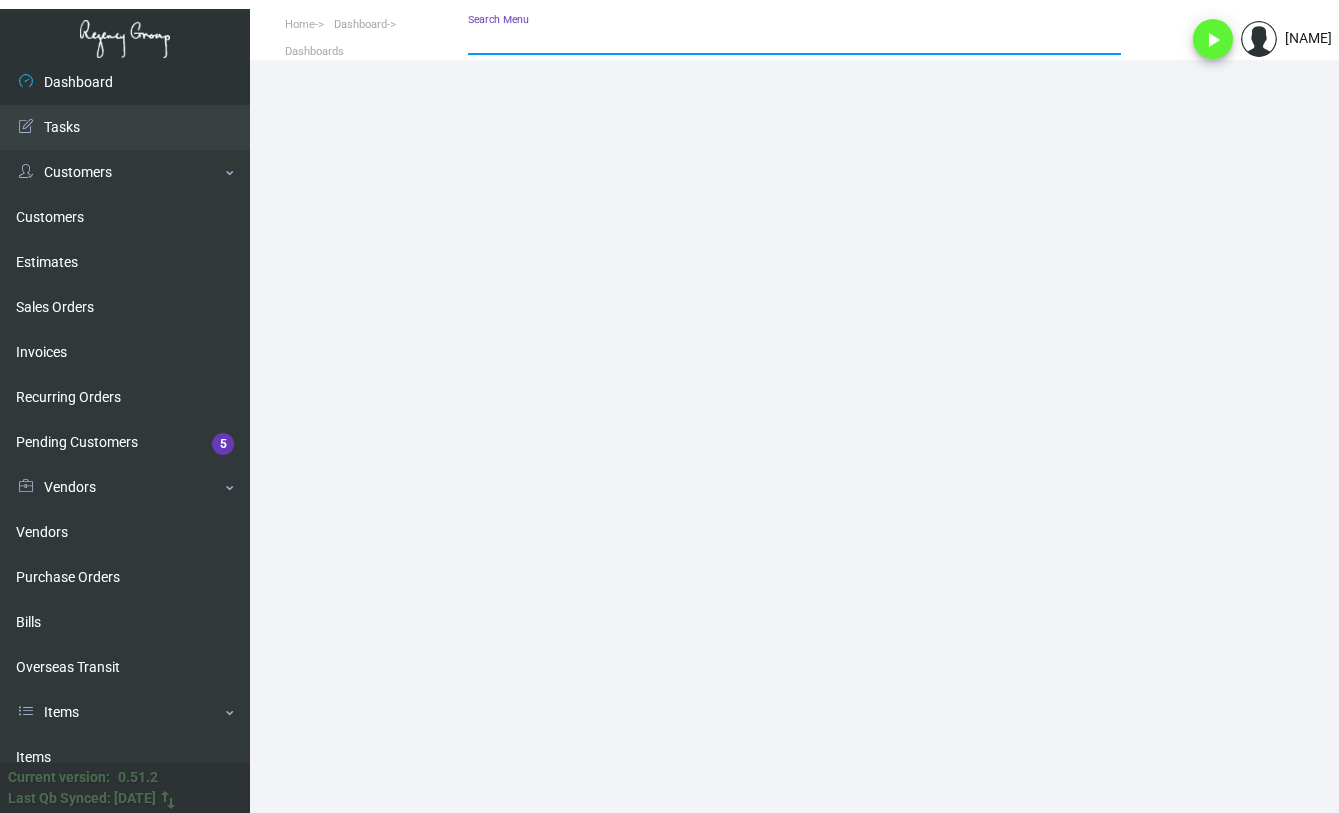 click on "Search Menu" at bounding box center (794, 40) 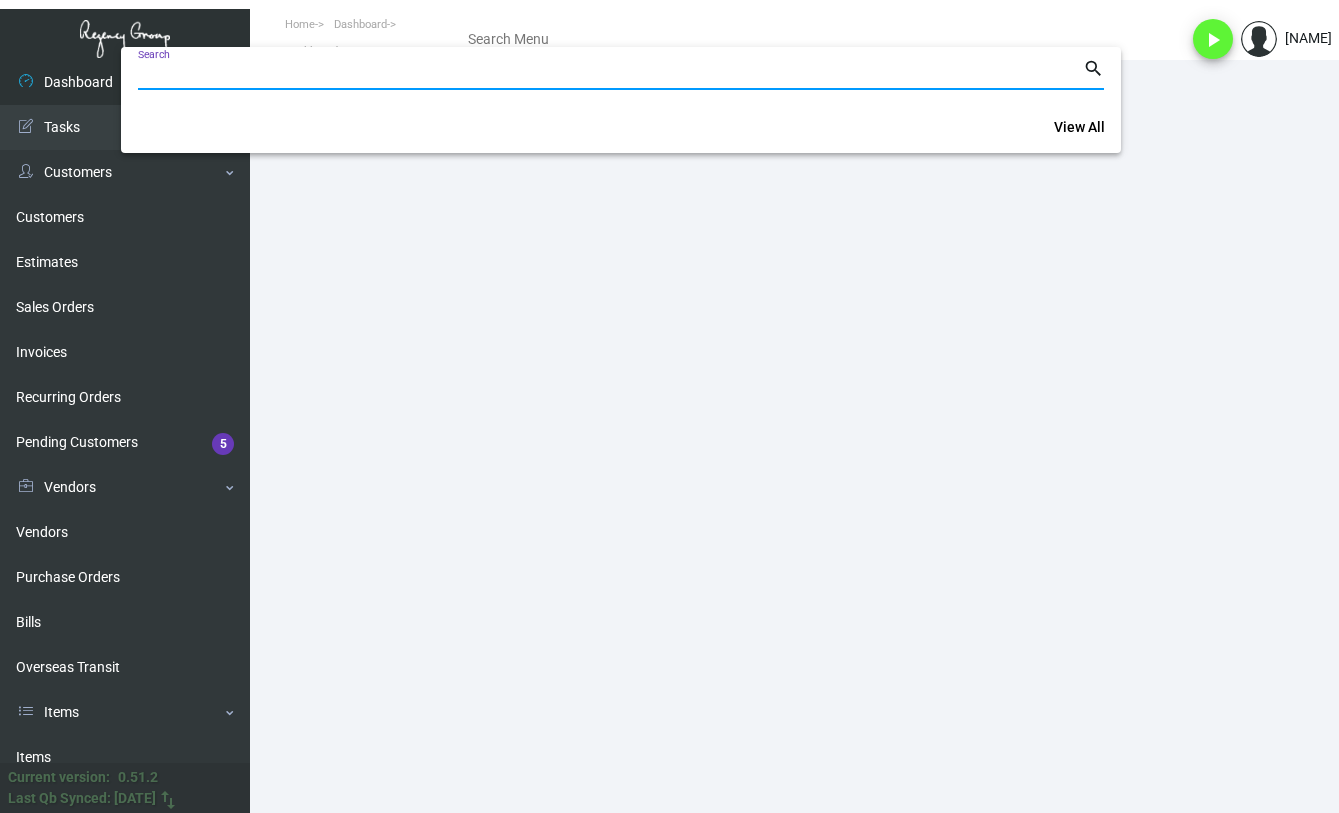 paste on "[NUMBER]" 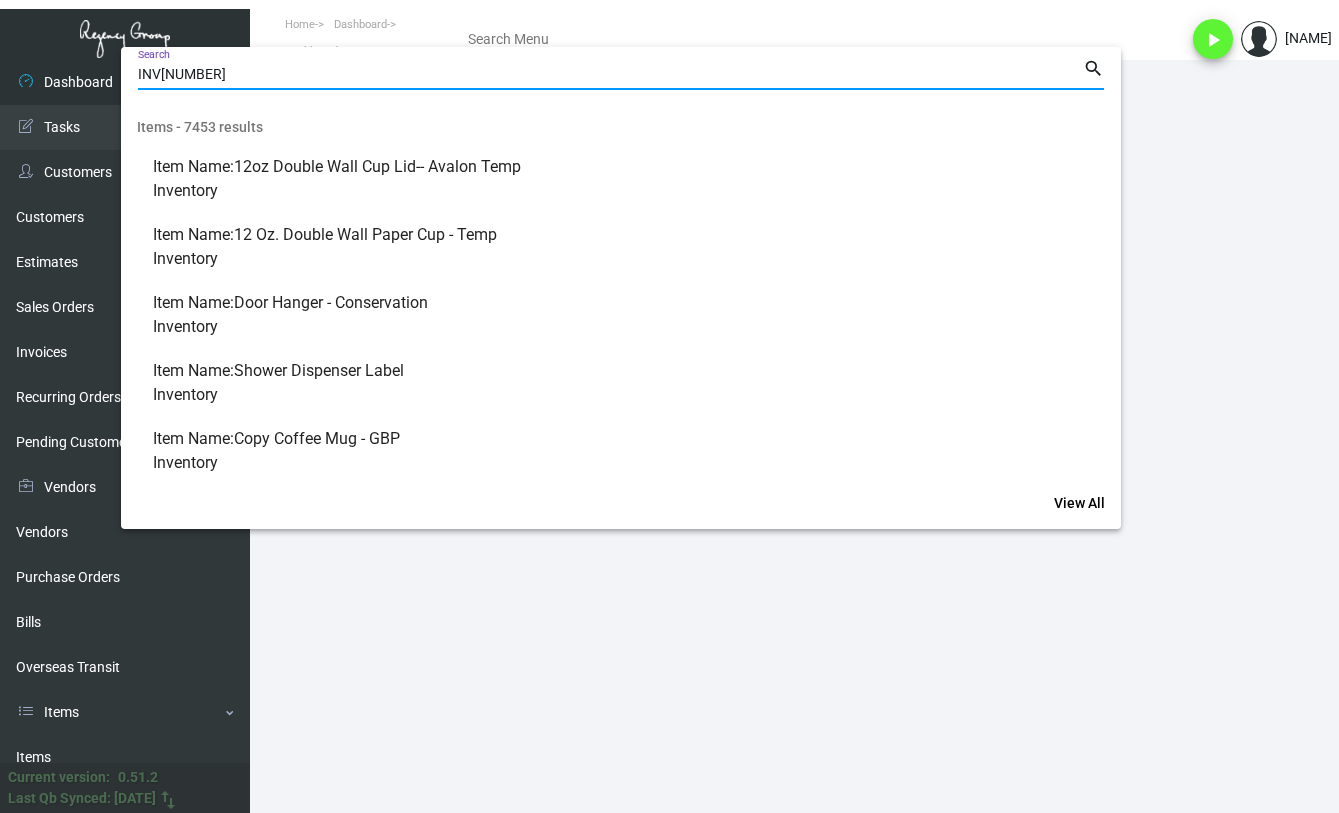 type on "INV[NUMBER]" 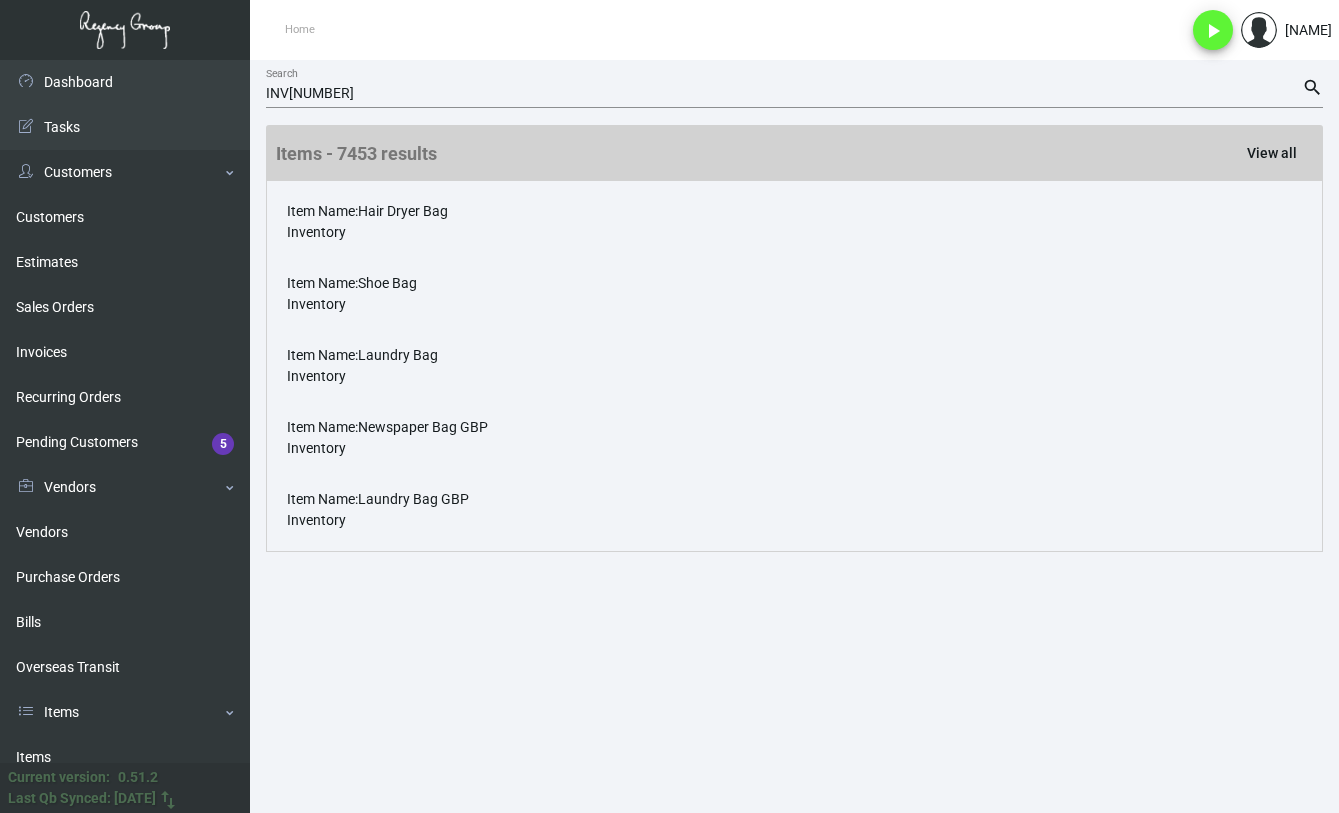 click on "INV[NUMBER]" at bounding box center [784, 94] 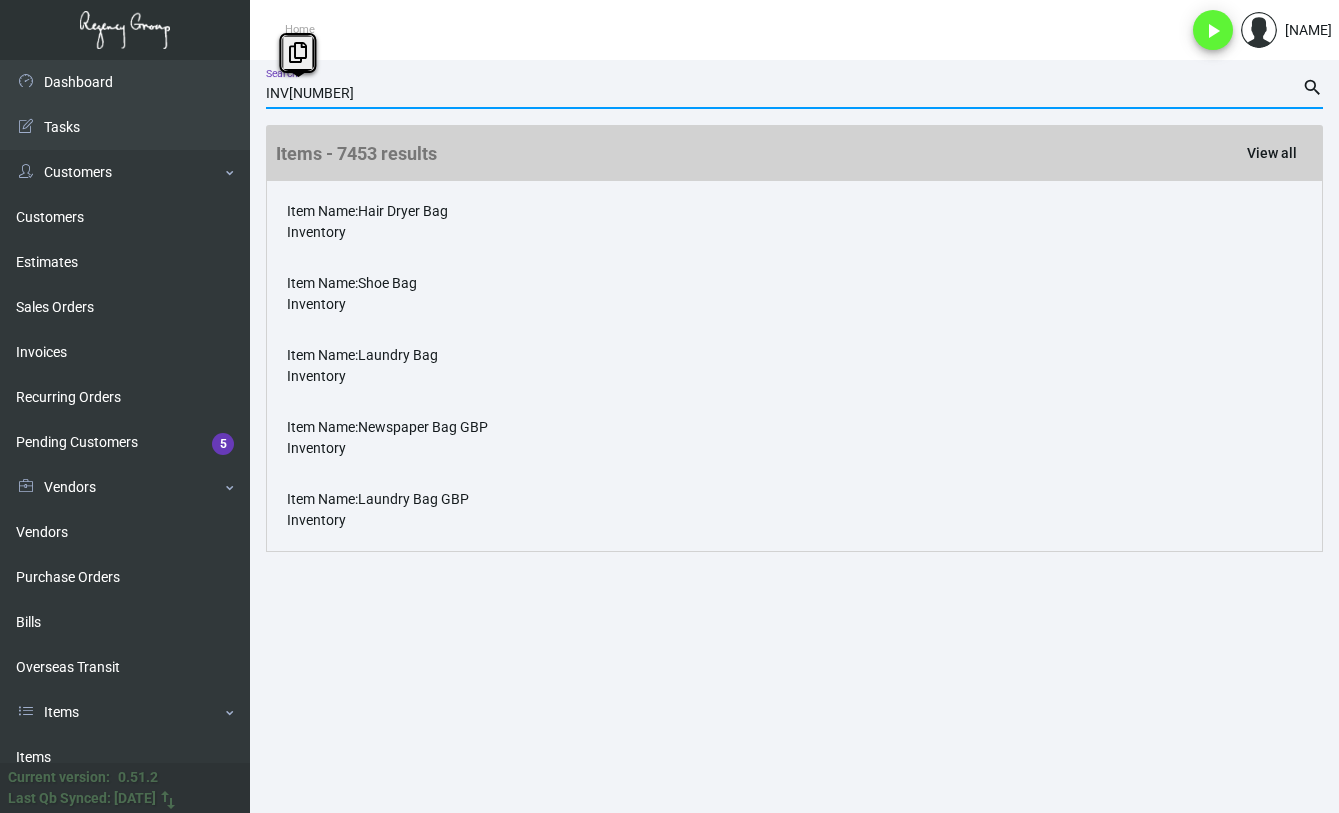 click on "INV[NUMBER]" at bounding box center [784, 94] 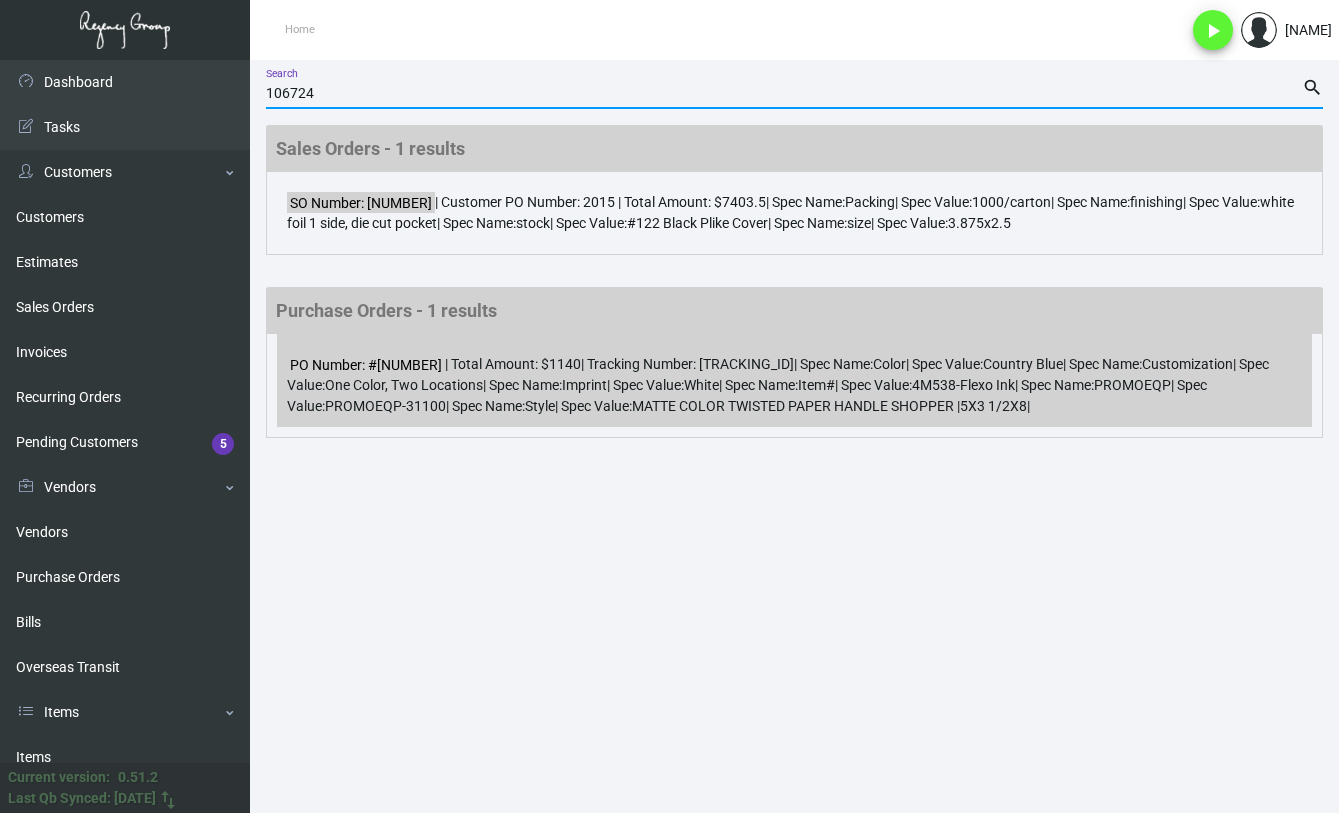 type on "106724" 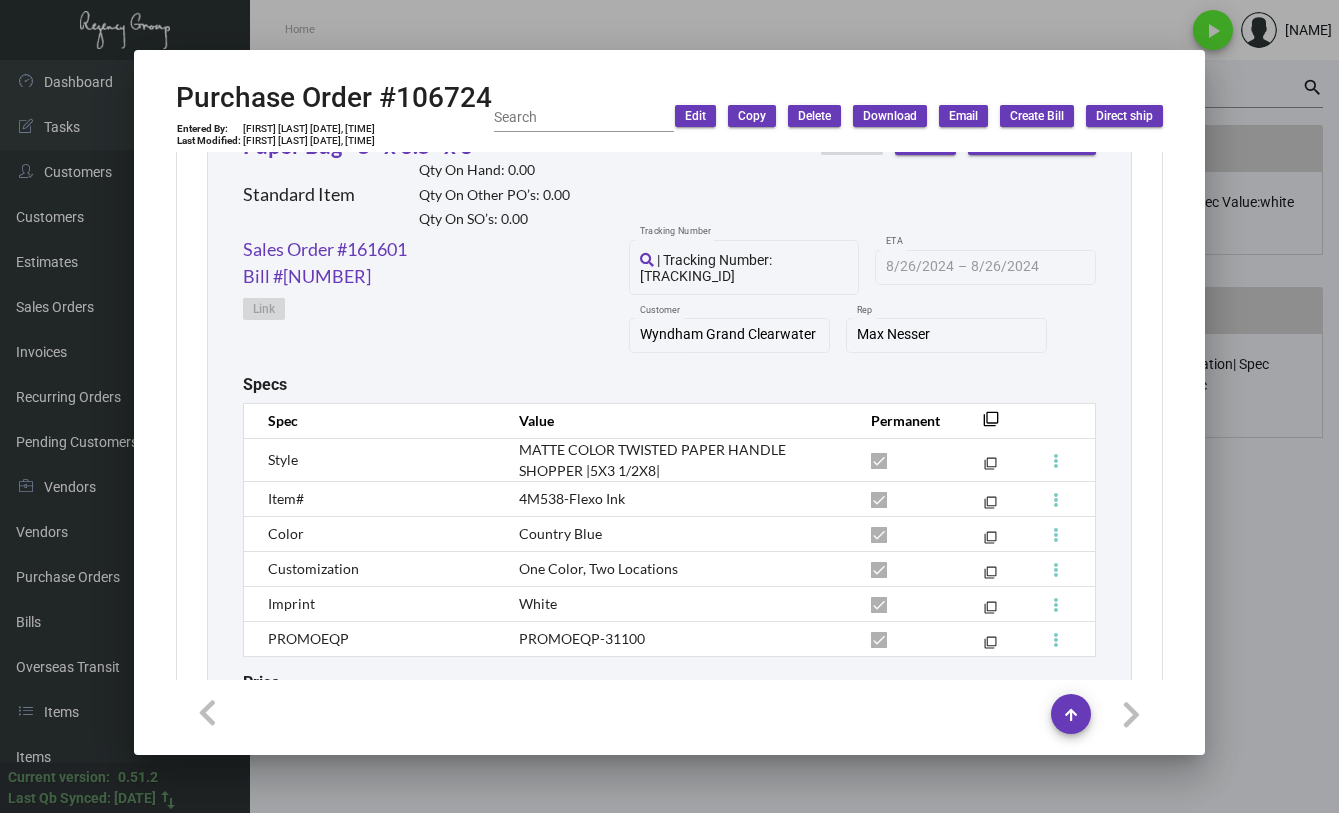 scroll, scrollTop: 1000, scrollLeft: 0, axis: vertical 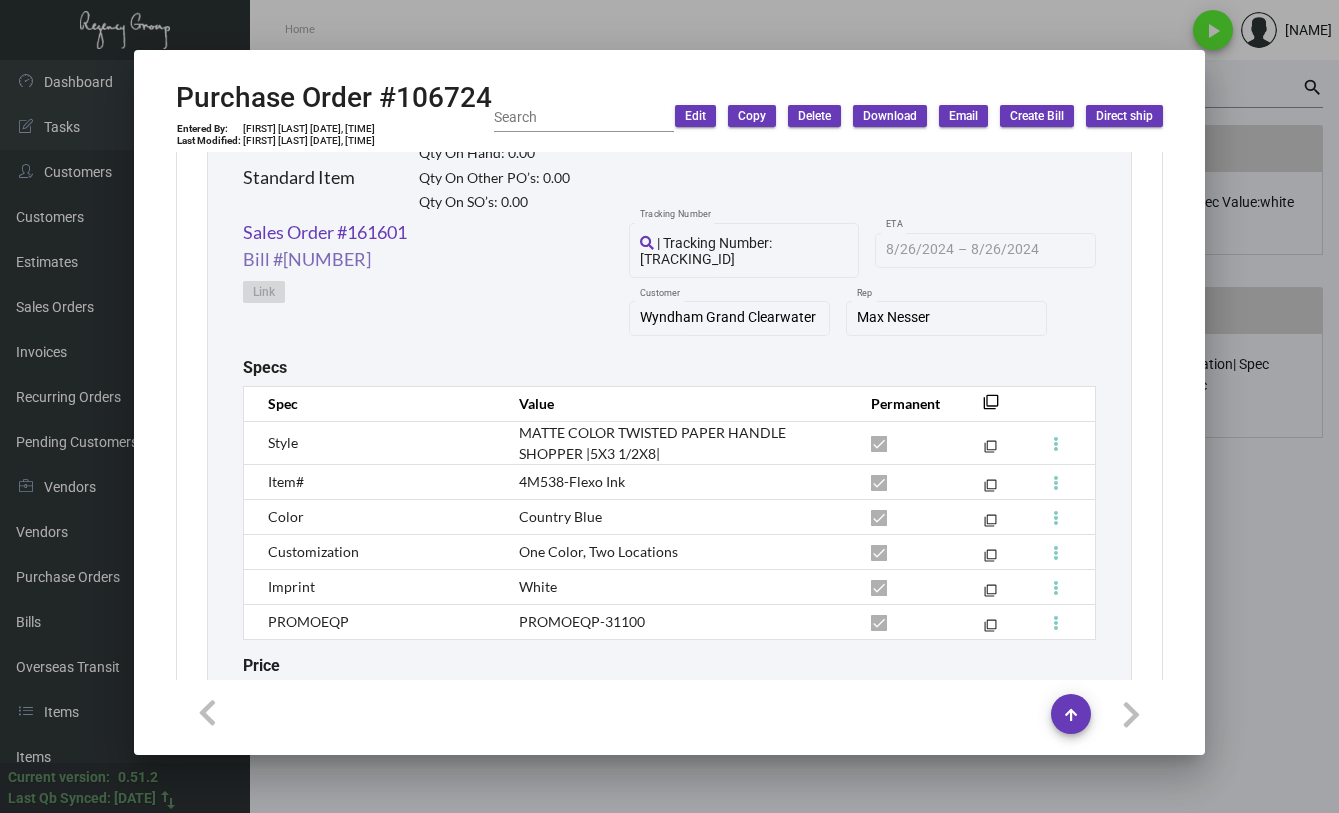 click on "Bill #[NUMBER]" at bounding box center [325, 232] 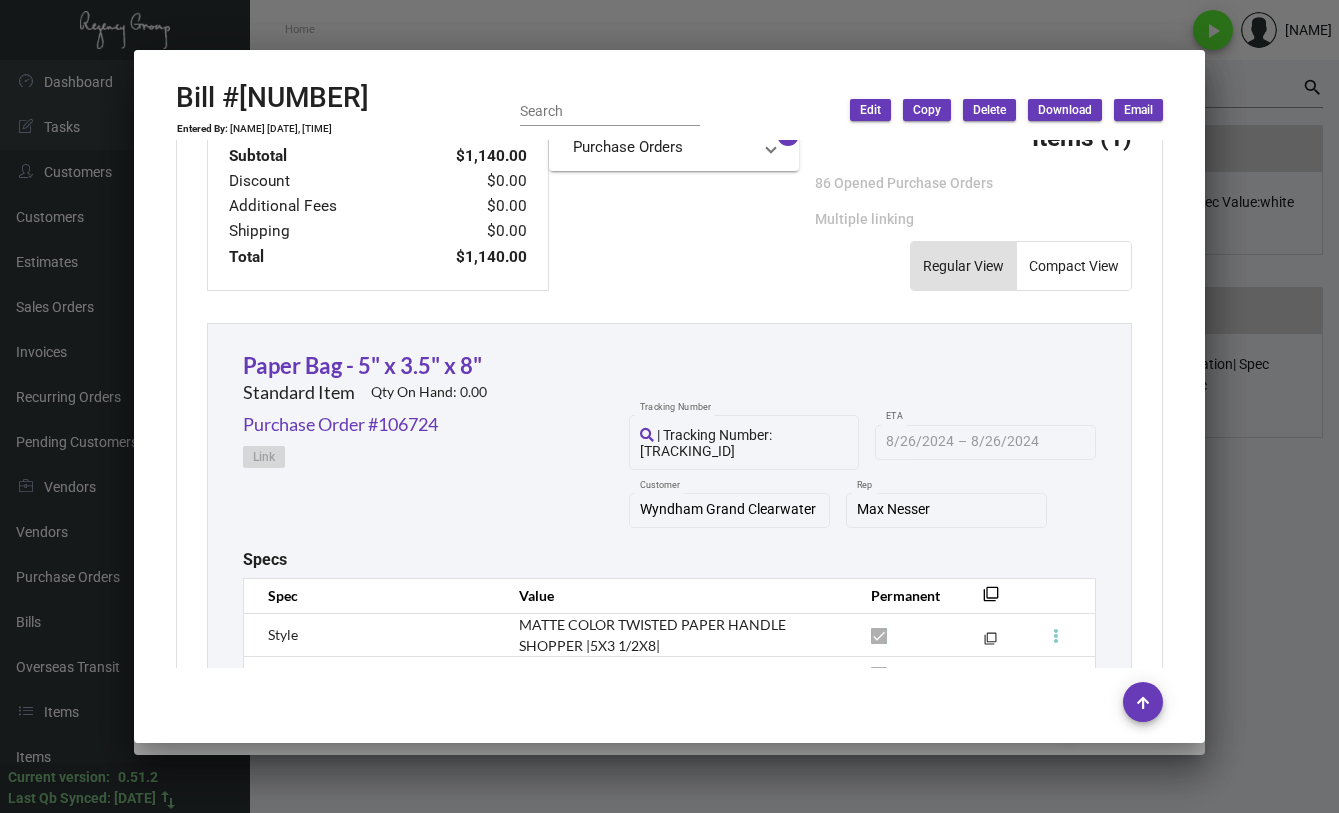 scroll, scrollTop: 617, scrollLeft: 0, axis: vertical 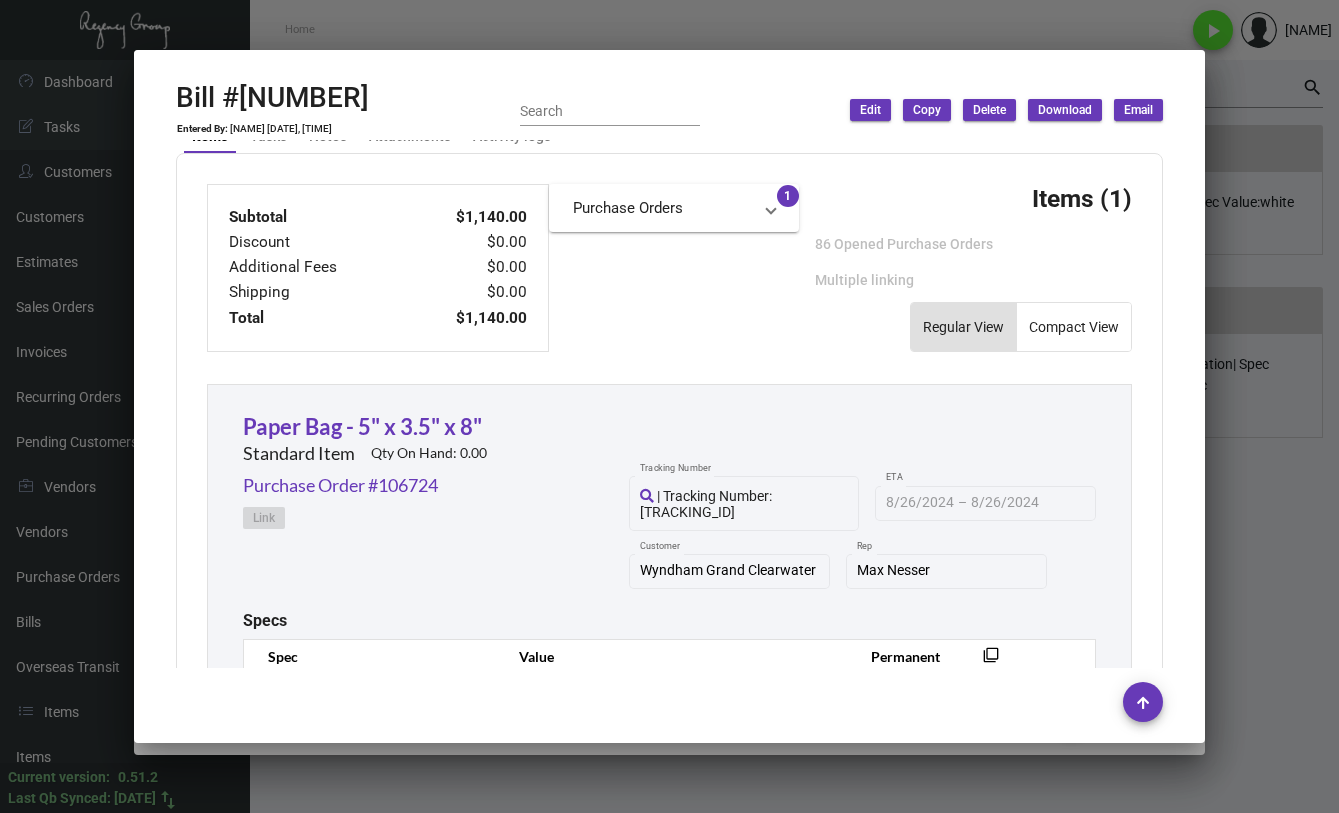click at bounding box center [669, 406] 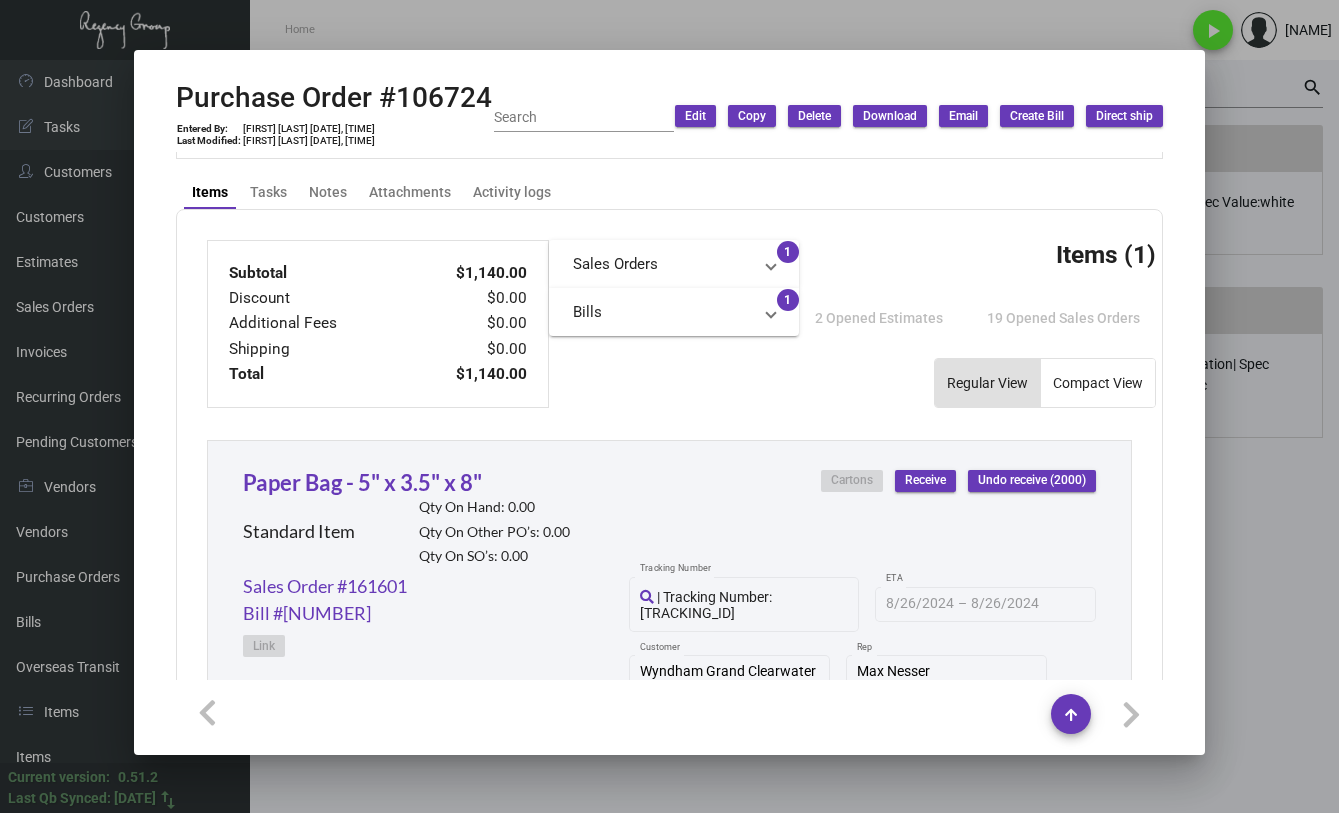 scroll, scrollTop: 500, scrollLeft: 0, axis: vertical 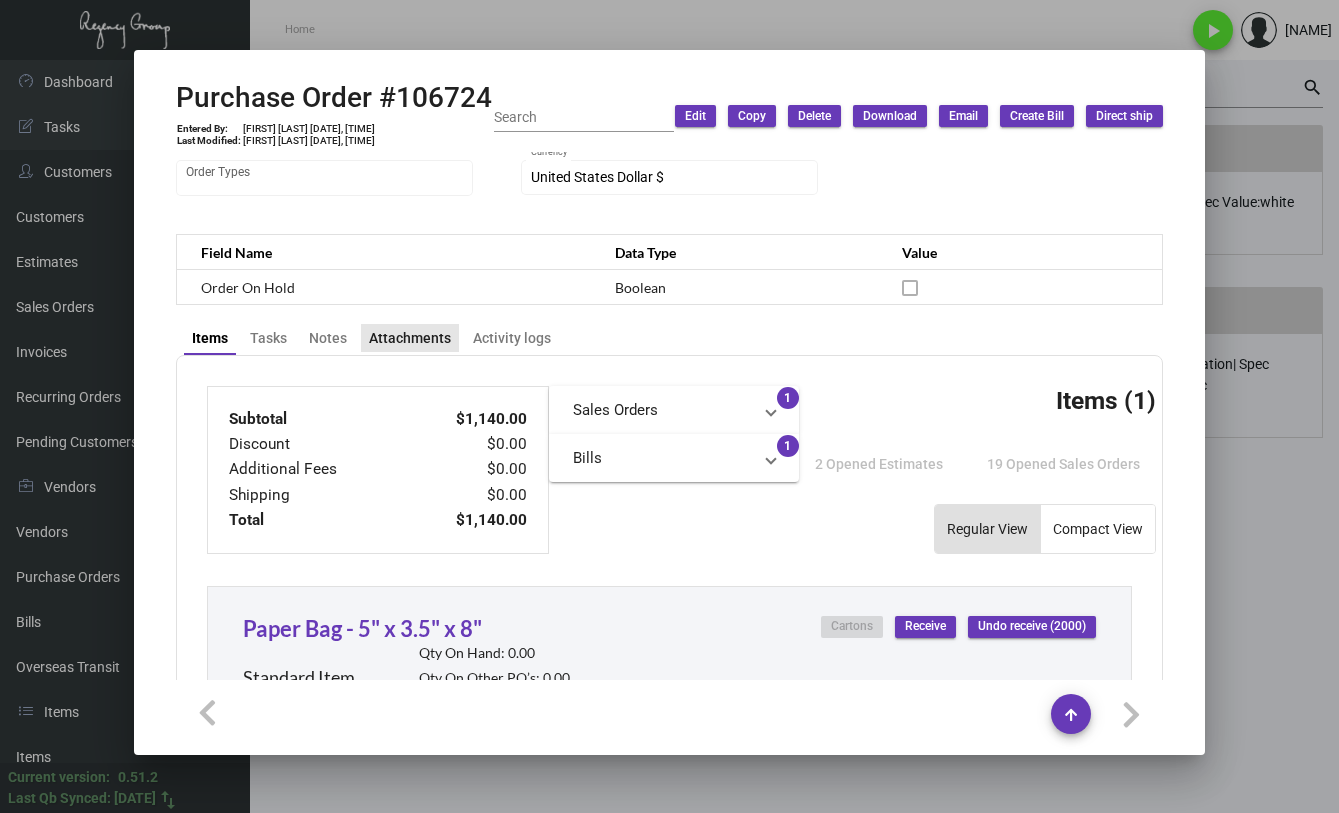 click on "Attachments" at bounding box center (410, 338) 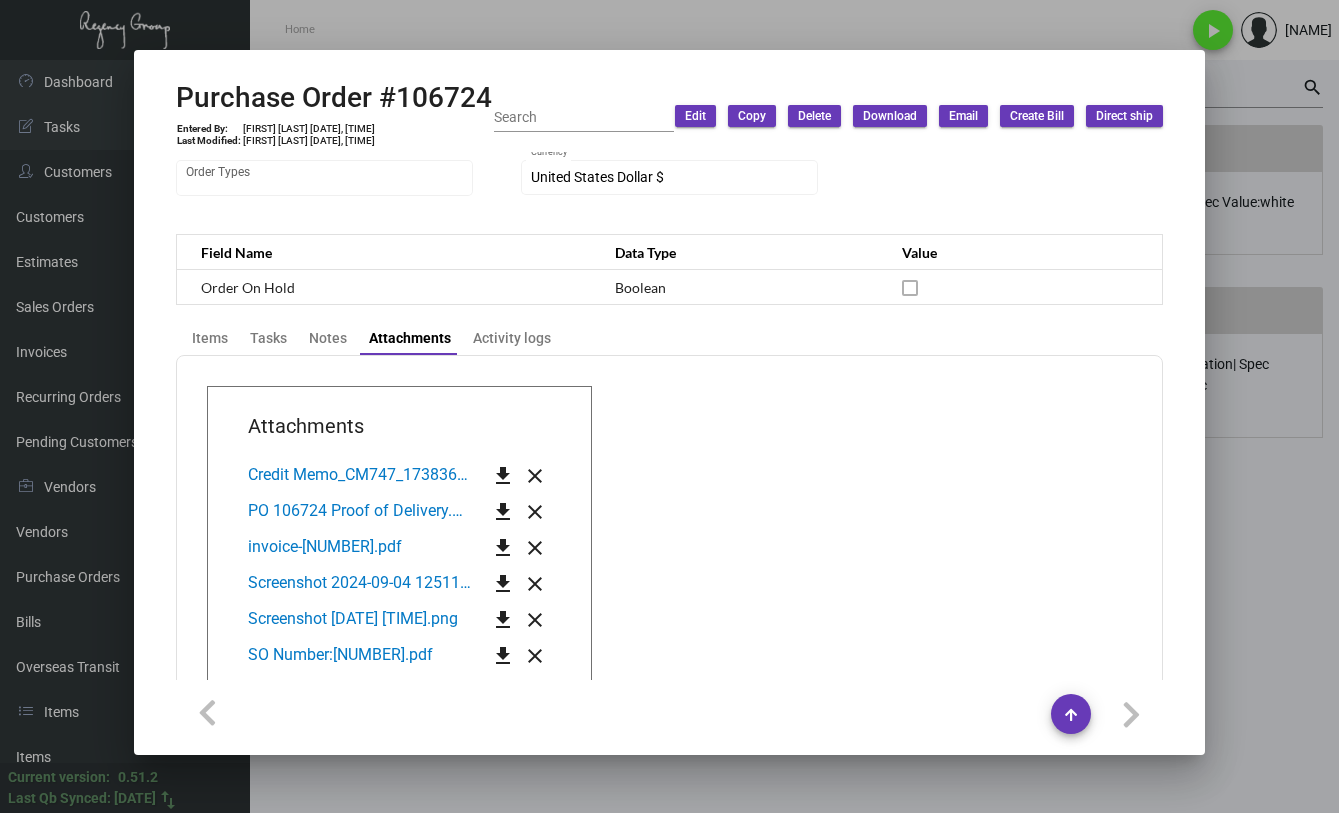 scroll, scrollTop: 600, scrollLeft: 0, axis: vertical 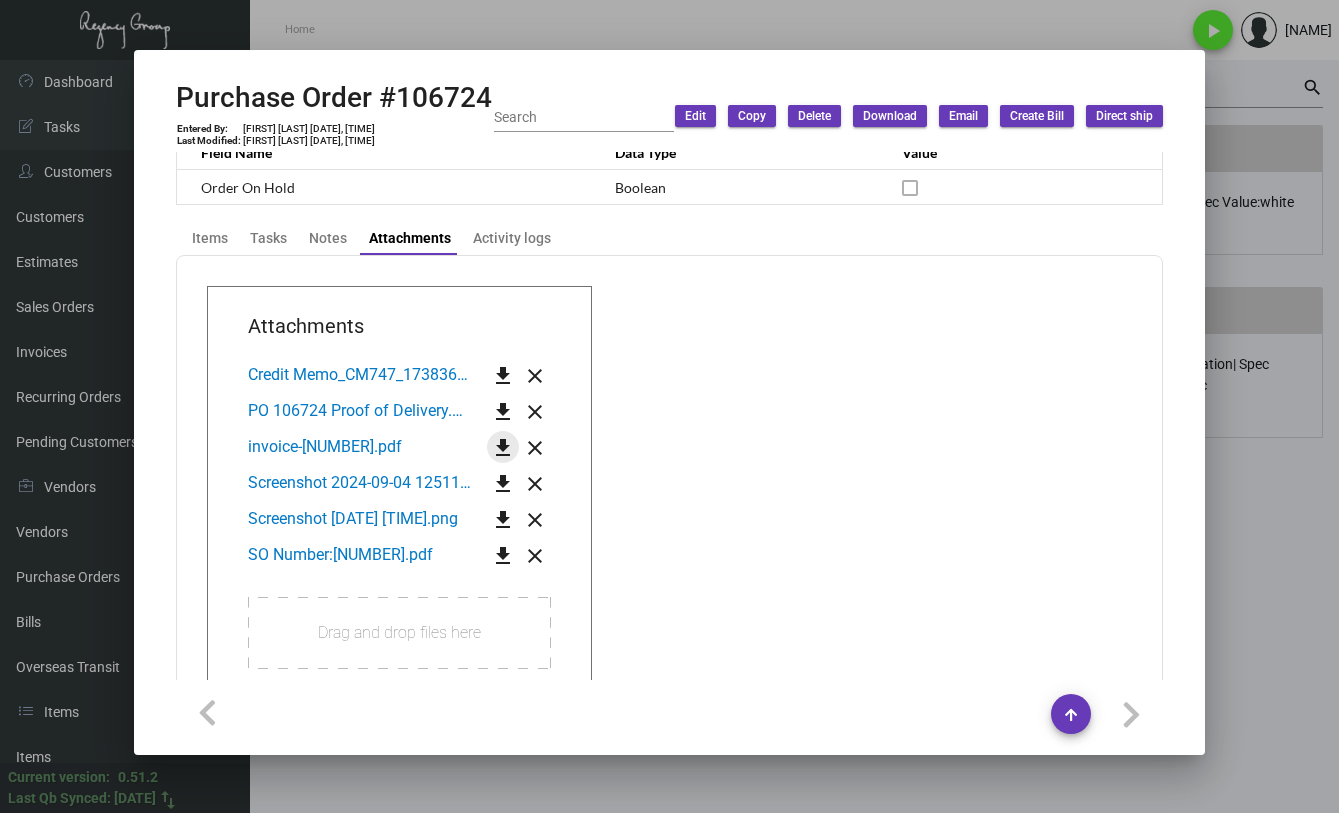 click on "get_app" at bounding box center [503, 448] 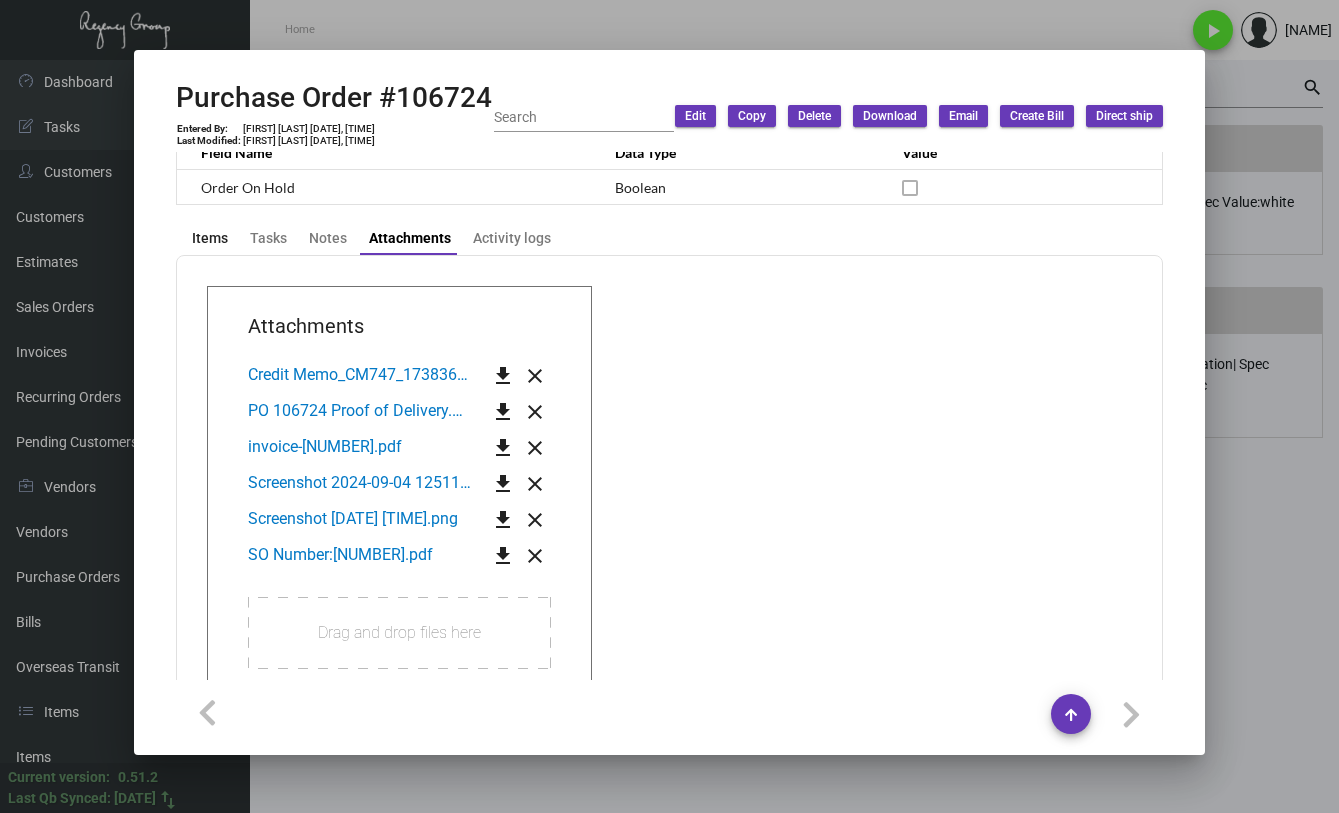 drag, startPoint x: 207, startPoint y: 246, endPoint x: 222, endPoint y: 243, distance: 15.297058 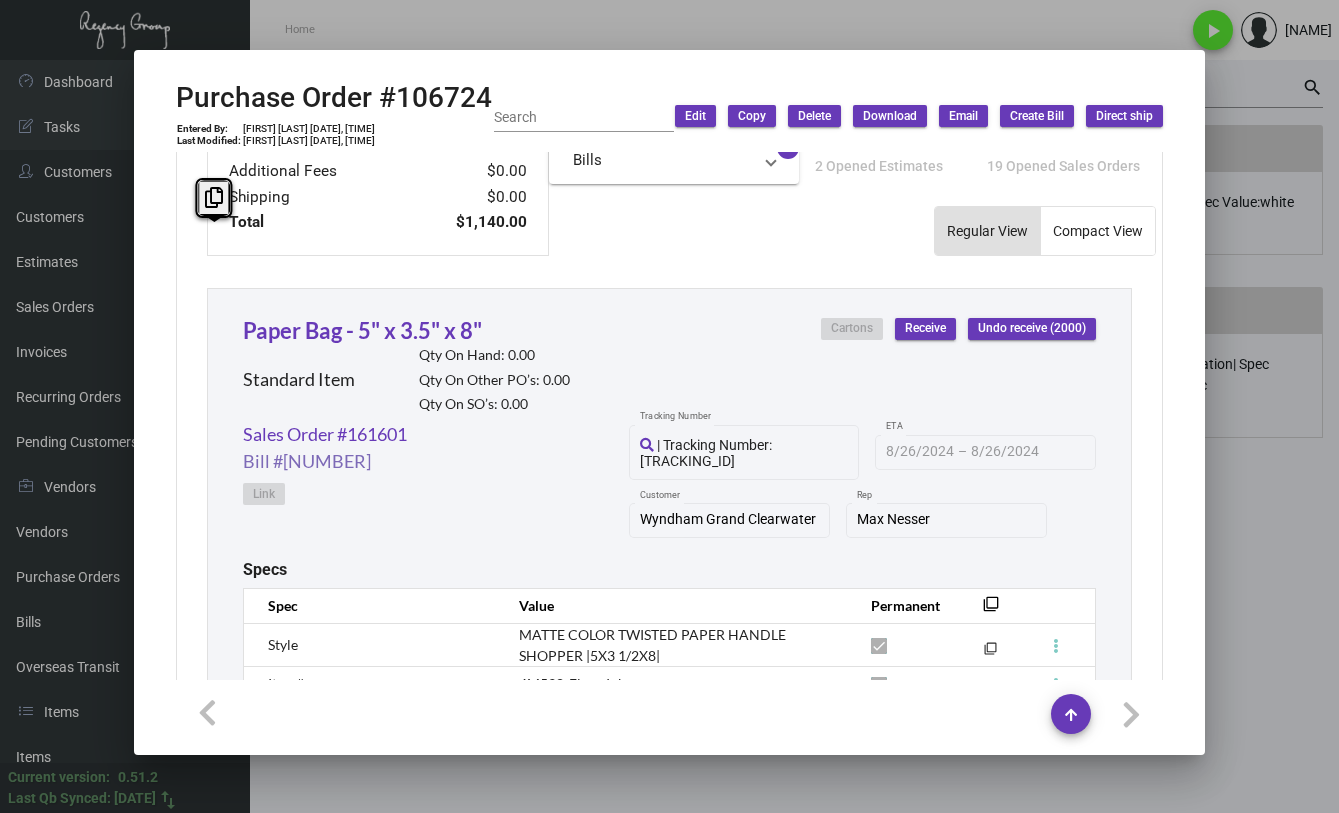 scroll, scrollTop: 800, scrollLeft: 0, axis: vertical 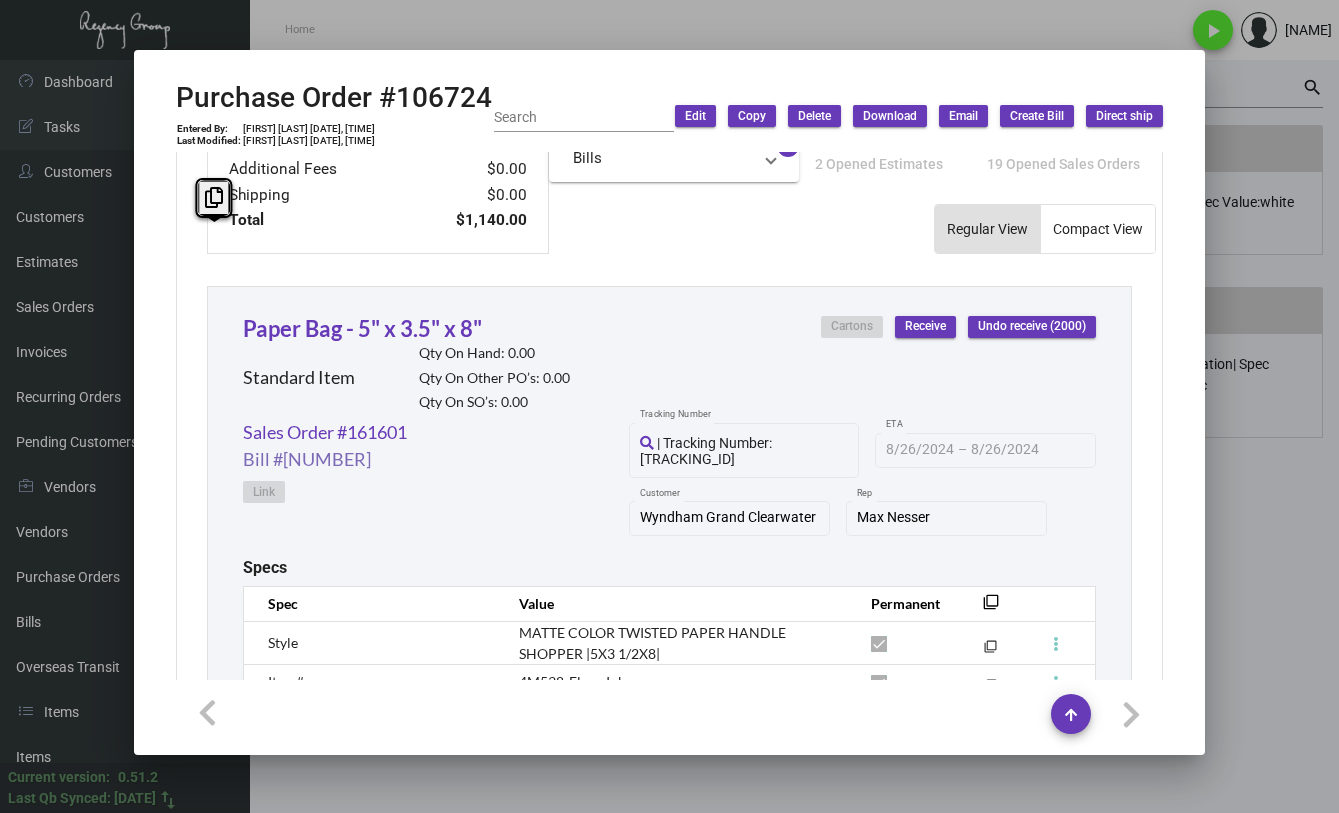 click on "Bill #[NUMBER]" at bounding box center (325, 432) 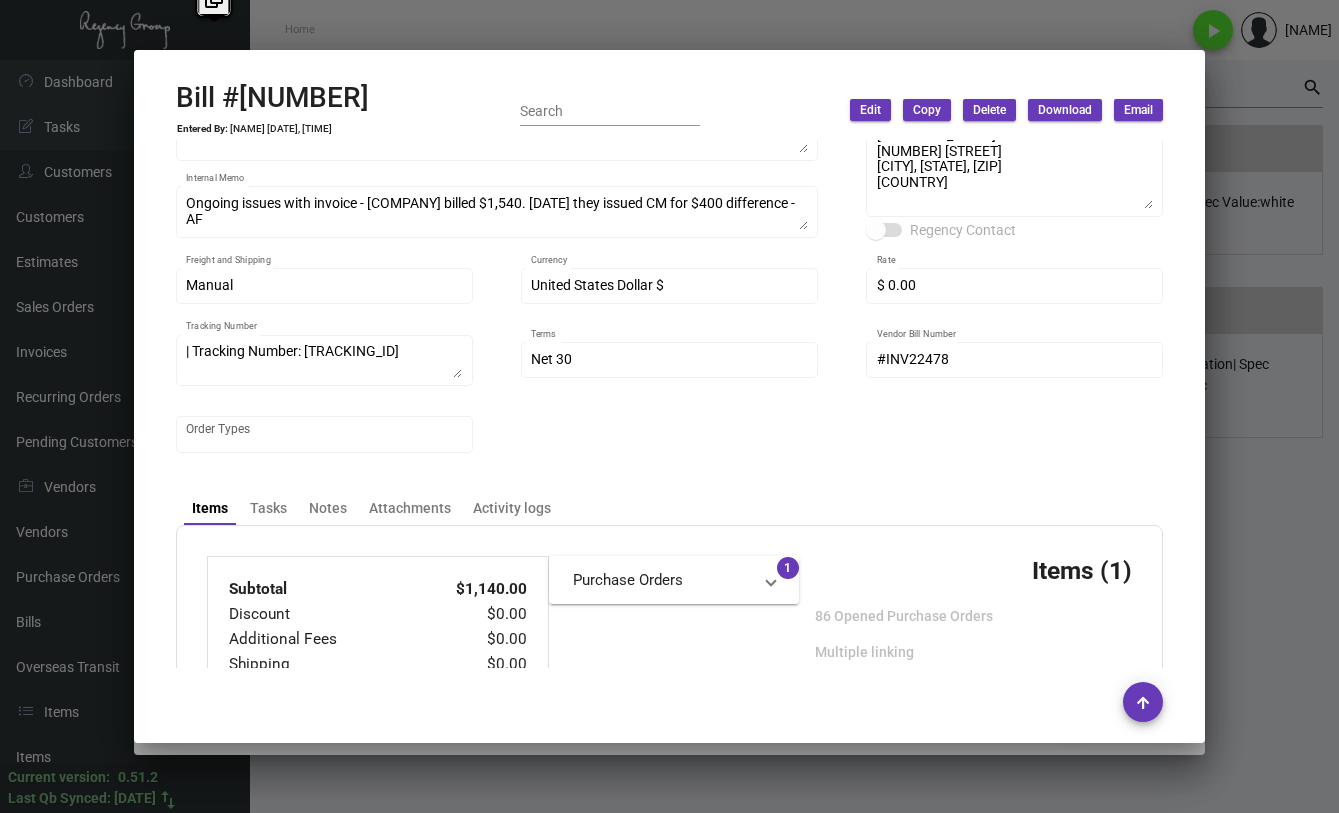 scroll, scrollTop: 0, scrollLeft: 0, axis: both 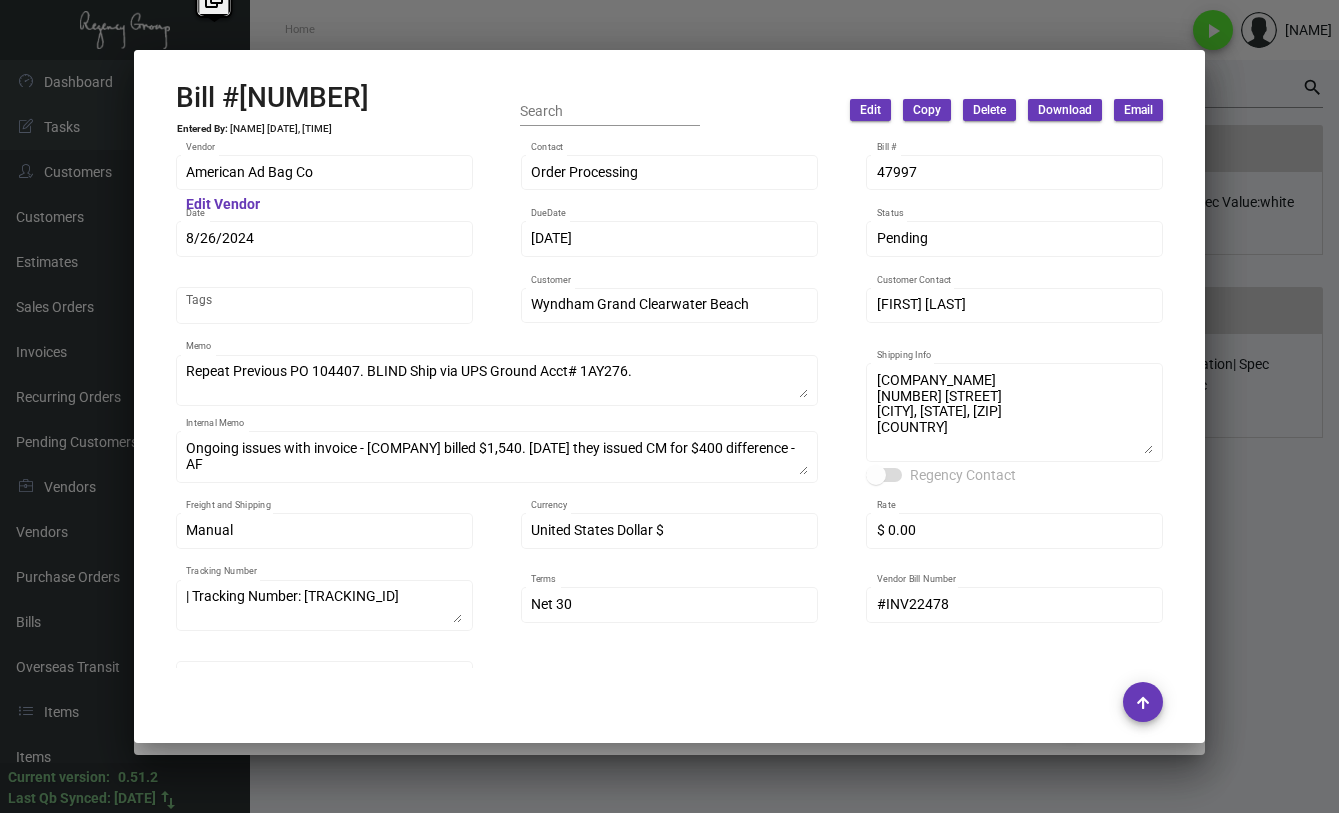 click at bounding box center [669, 406] 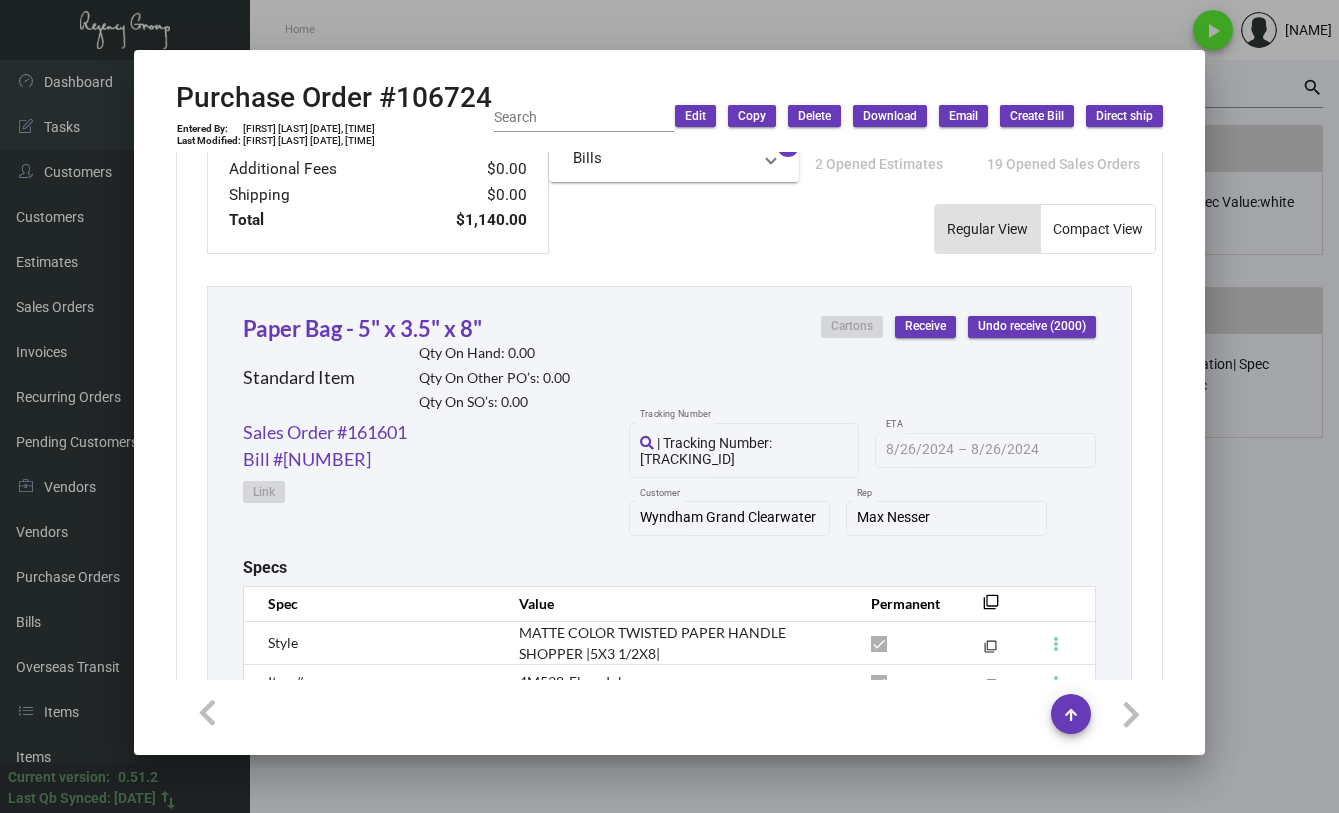 click at bounding box center (669, 406) 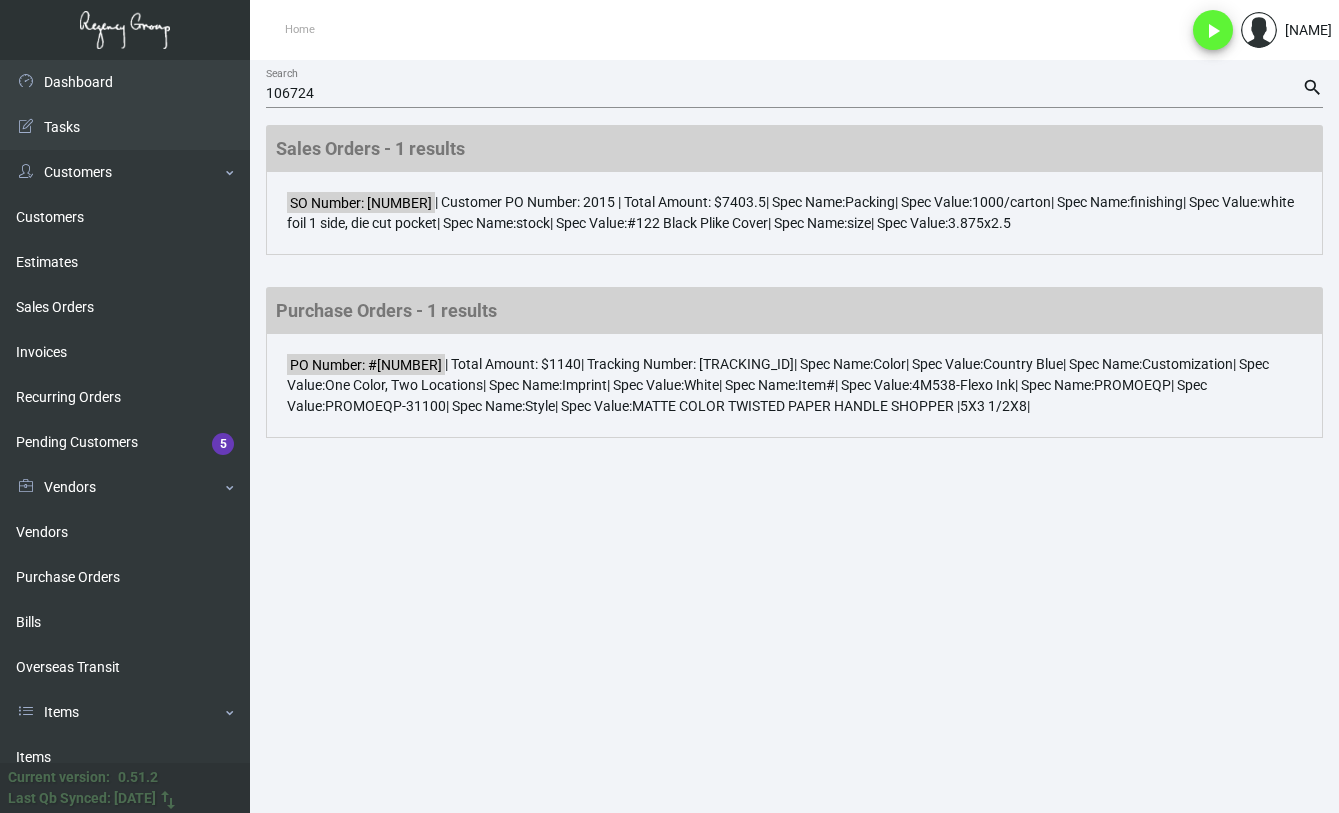 click on "Color  Customization  One Color, Two Locations  Imprint  White  Item#  4M538-Flexo Ink  PROMOEQP  PROMOEQP-31100  Style  MATTE COLOR TWISTED PAPER HANDLE SHOPPER |5X3 1/2X8|" at bounding box center (794, 436) 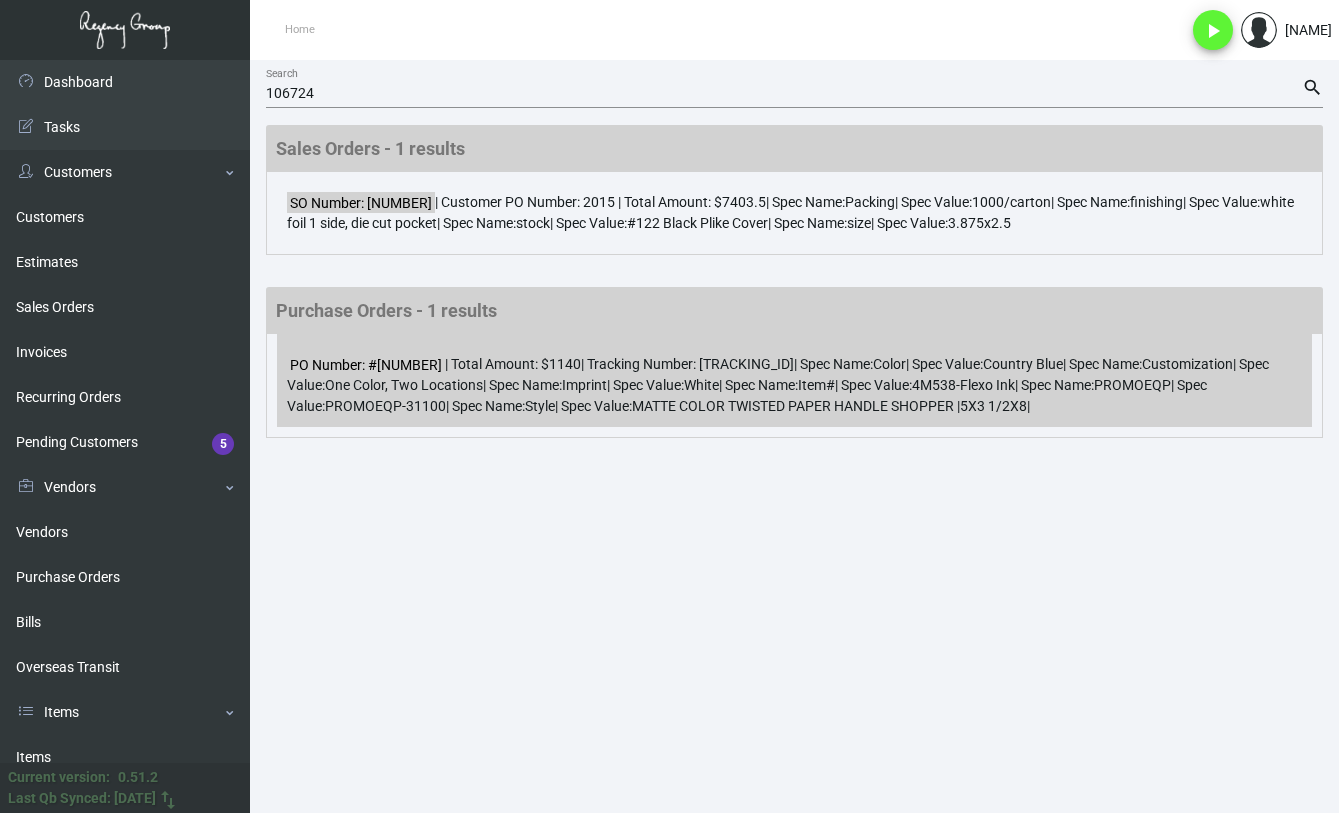click on "One Color, Two Locations" at bounding box center [790, 212] 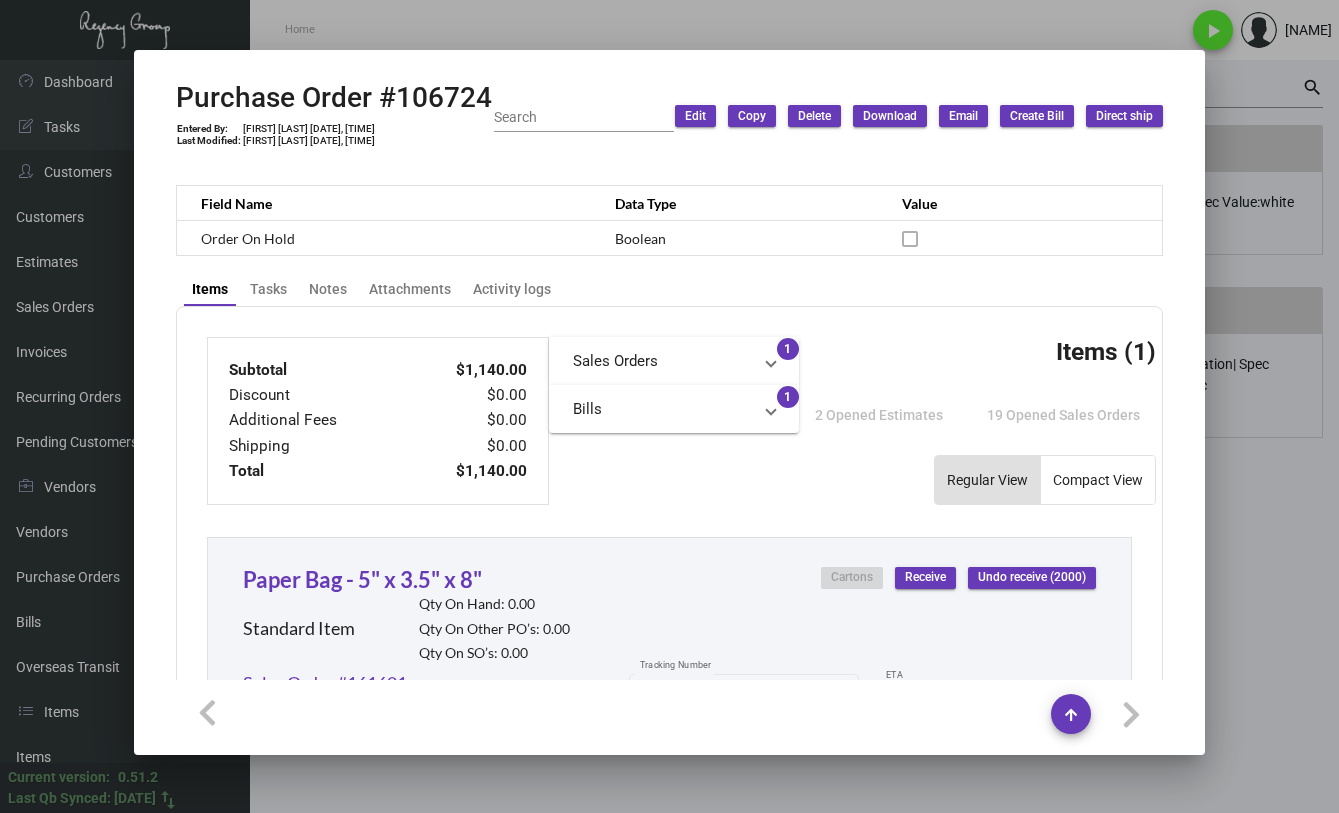 scroll, scrollTop: 630, scrollLeft: 0, axis: vertical 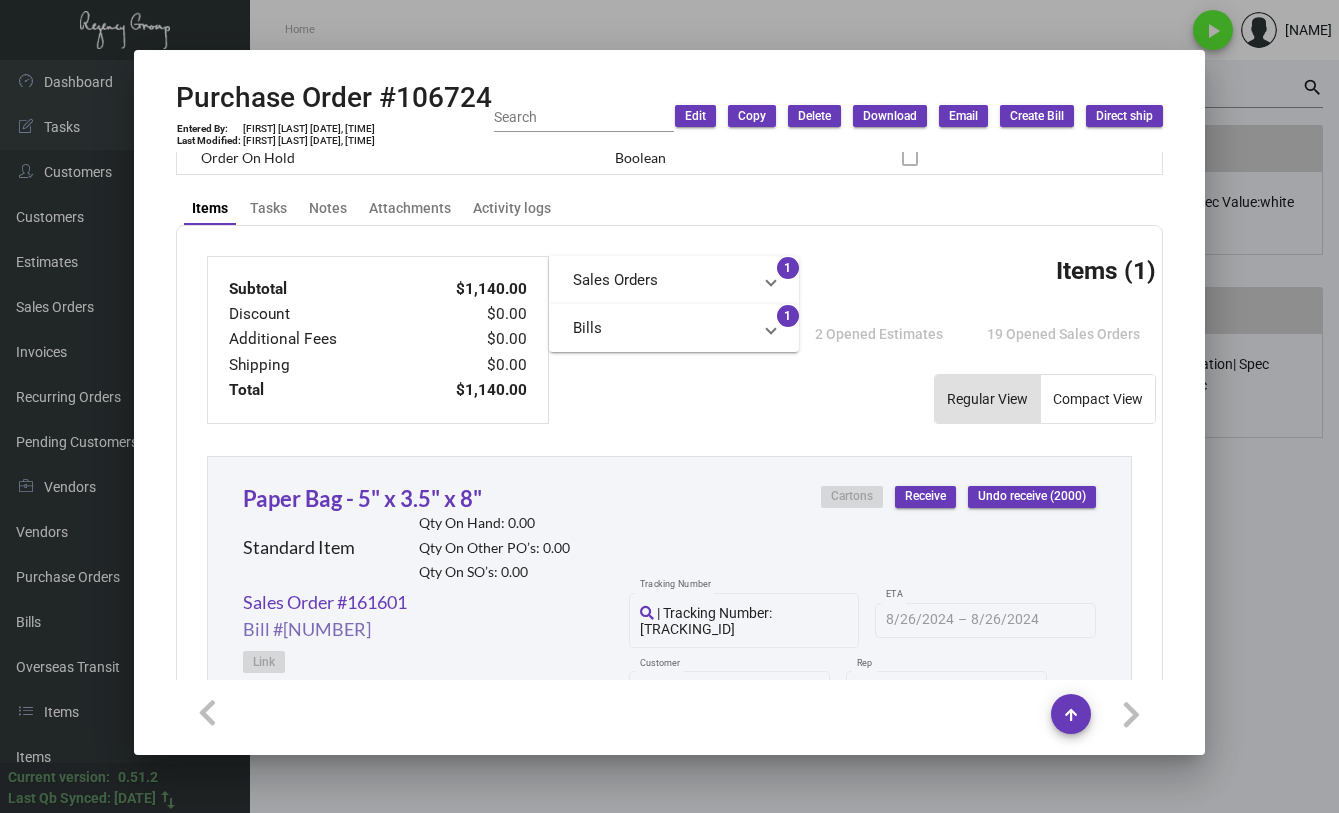 click on "Bill #[NUMBER]" at bounding box center (325, 602) 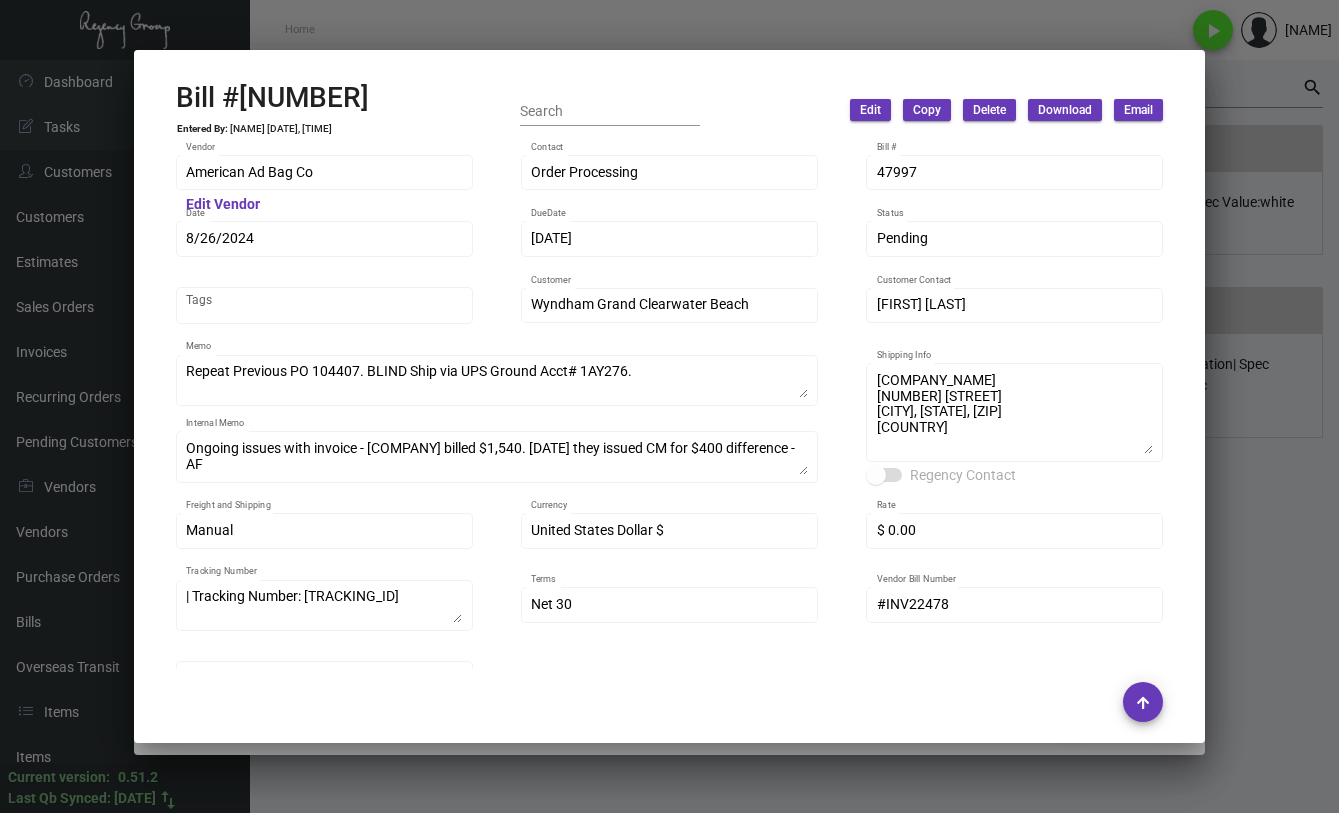 click on "Edit" at bounding box center (870, 110) 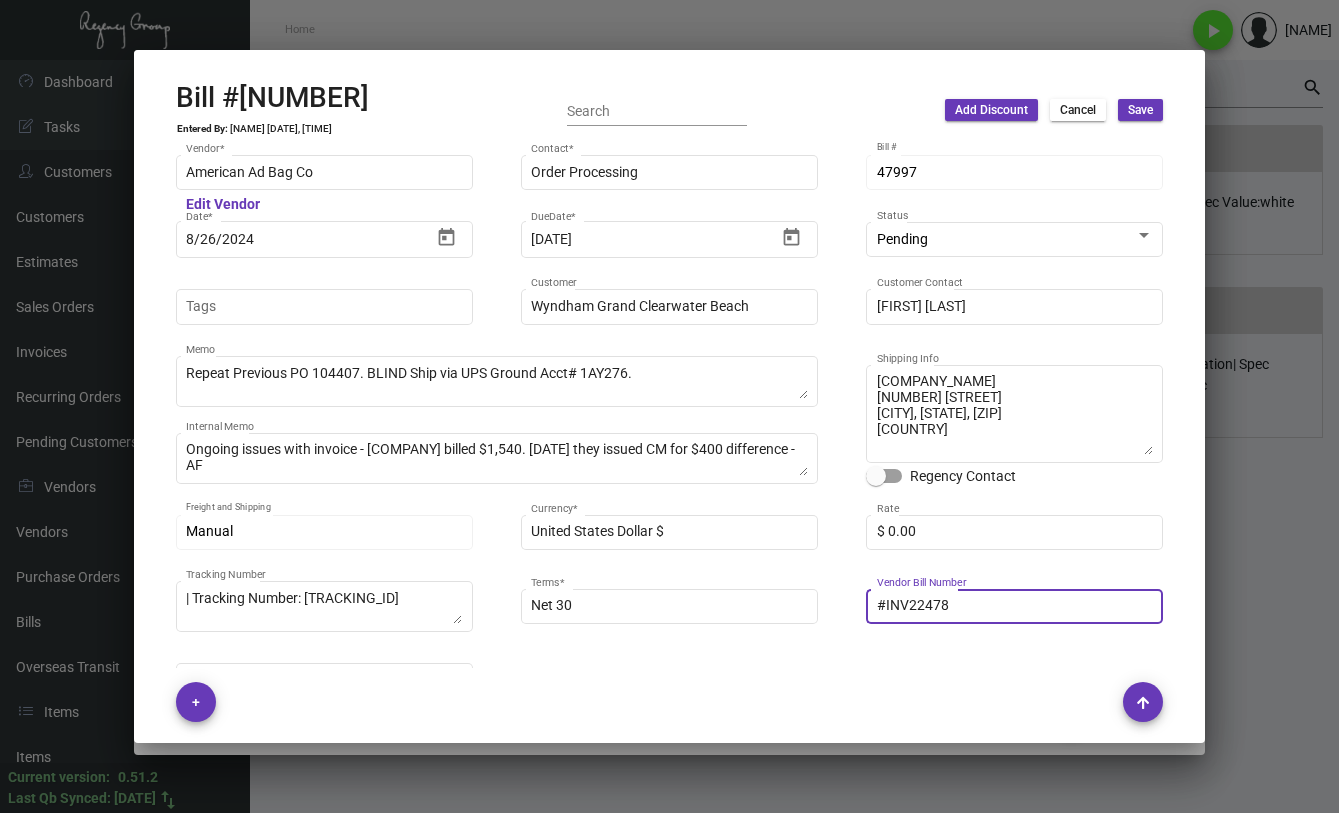 click on "#INV22478" at bounding box center (1015, 606) 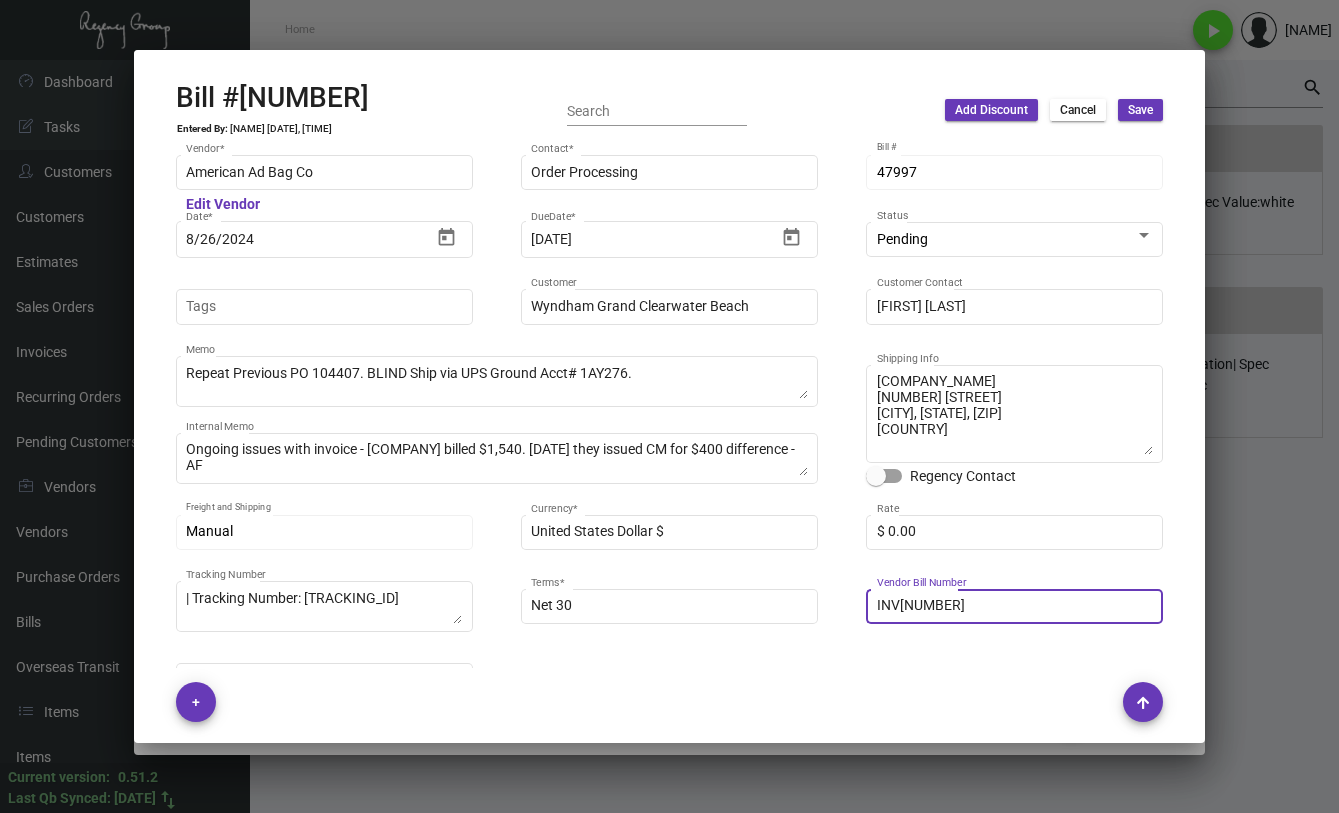 type on "INV[NUMBER]" 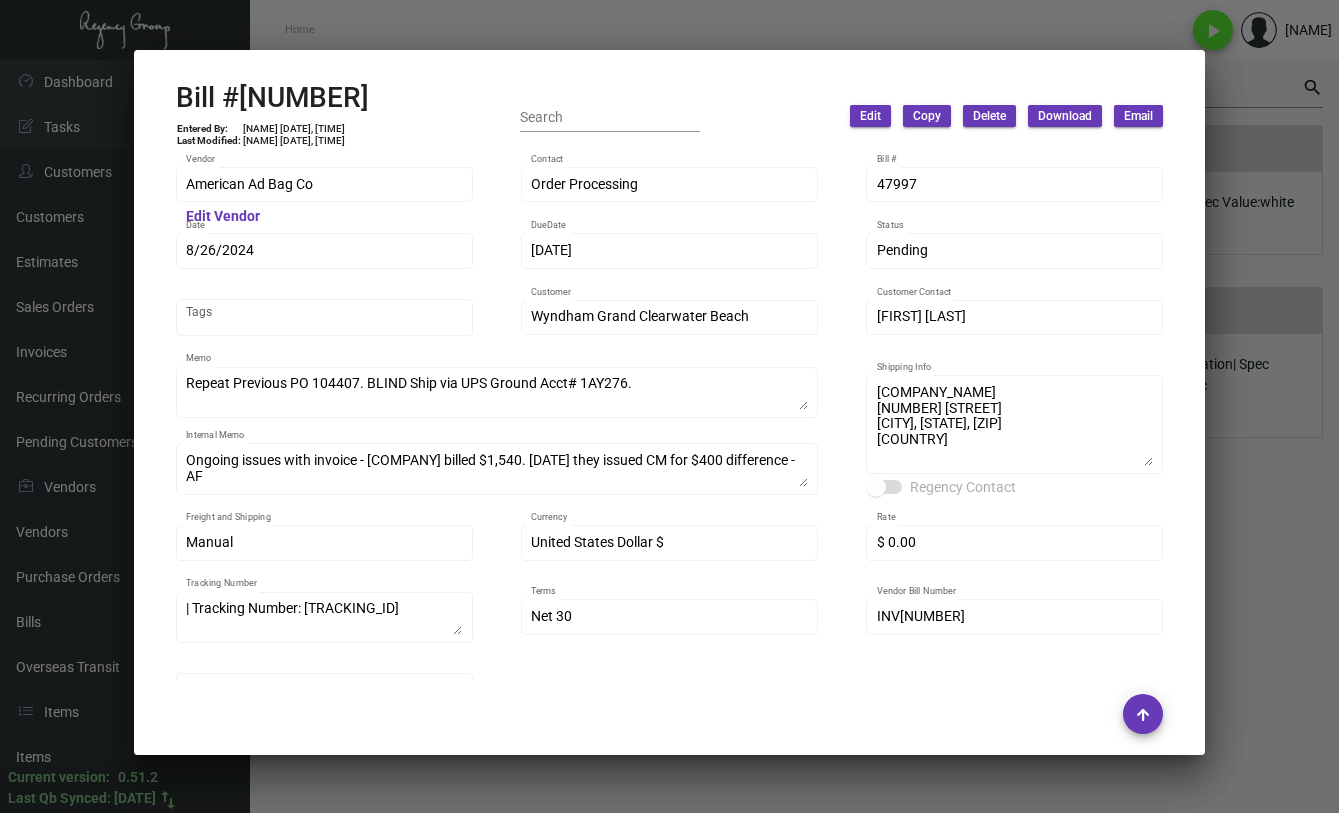 click at bounding box center (669, 406) 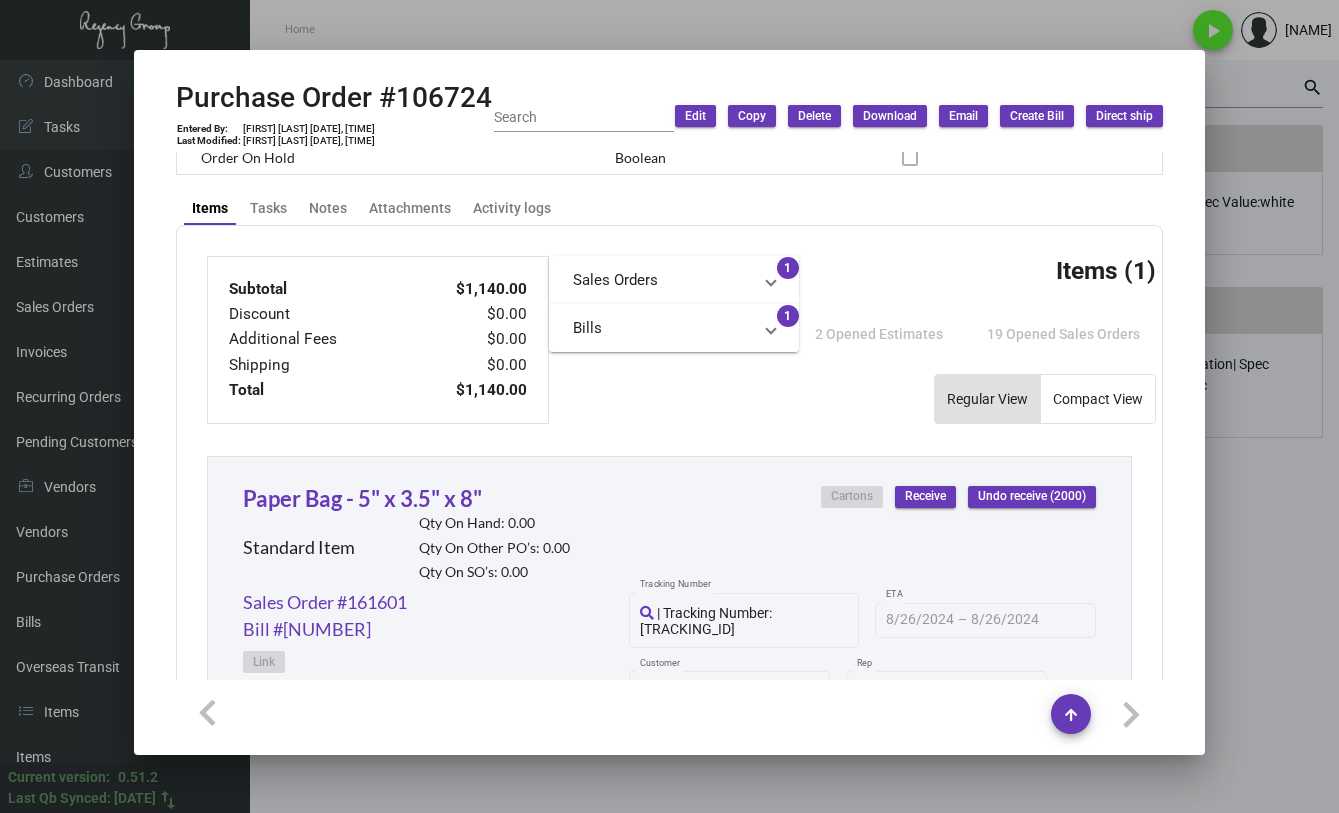 click at bounding box center (669, 406) 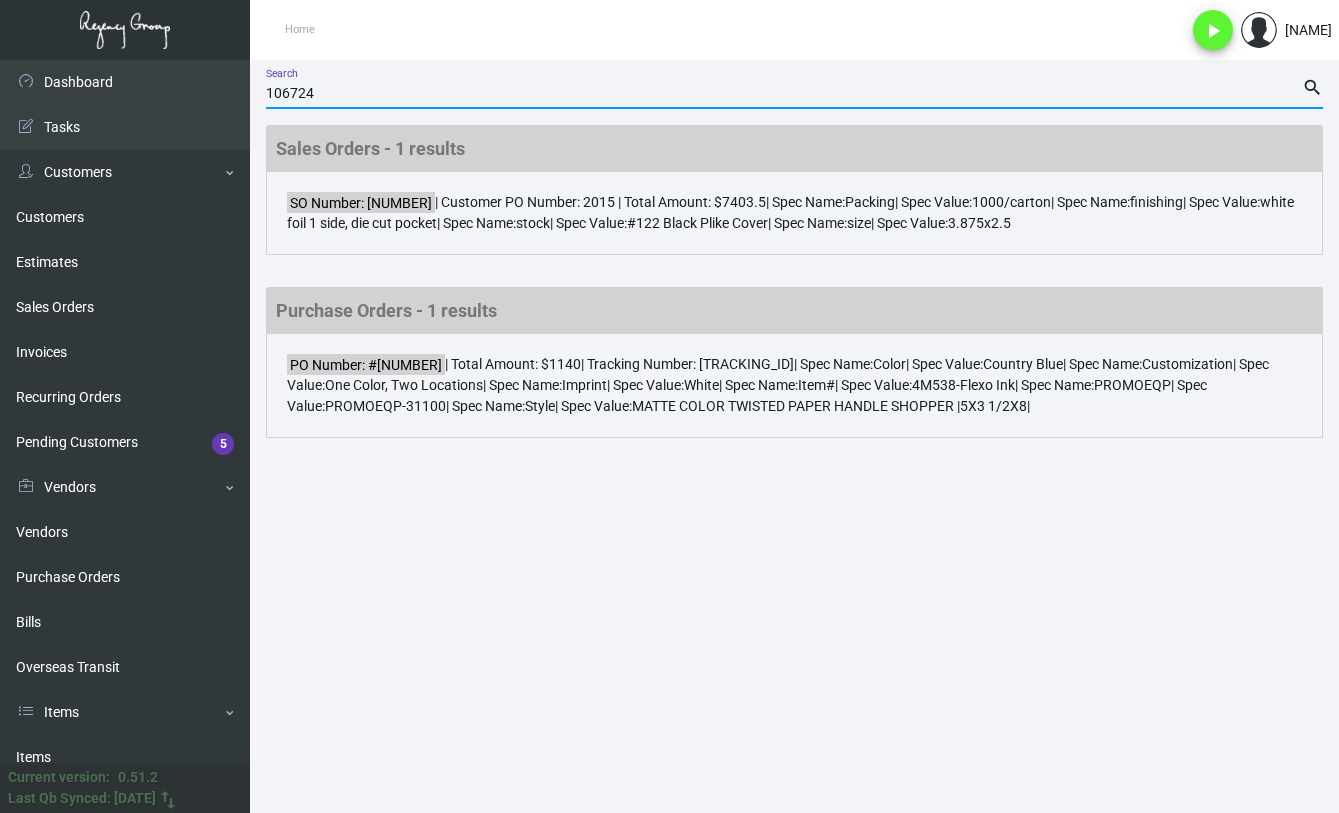click on "106724" at bounding box center [784, 94] 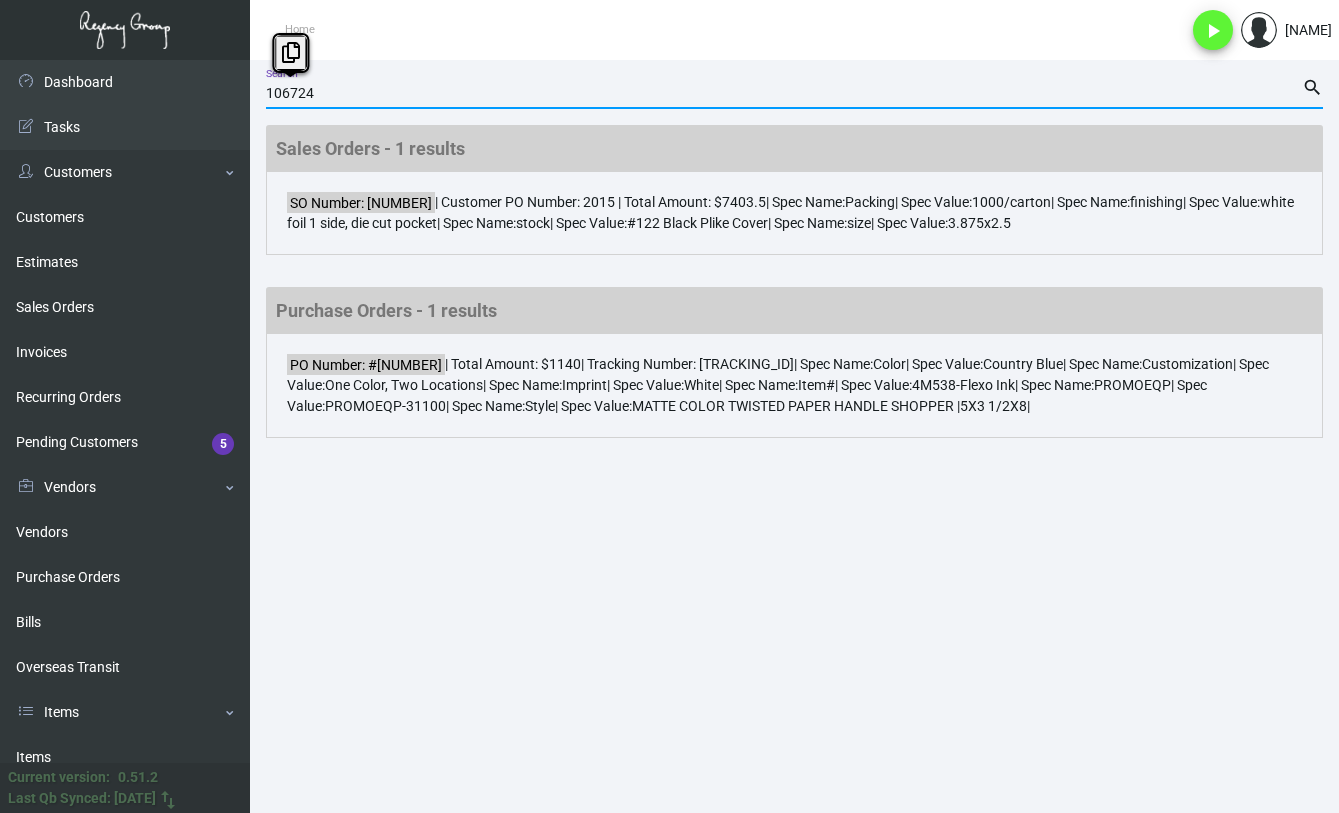 click on "106724" at bounding box center [784, 94] 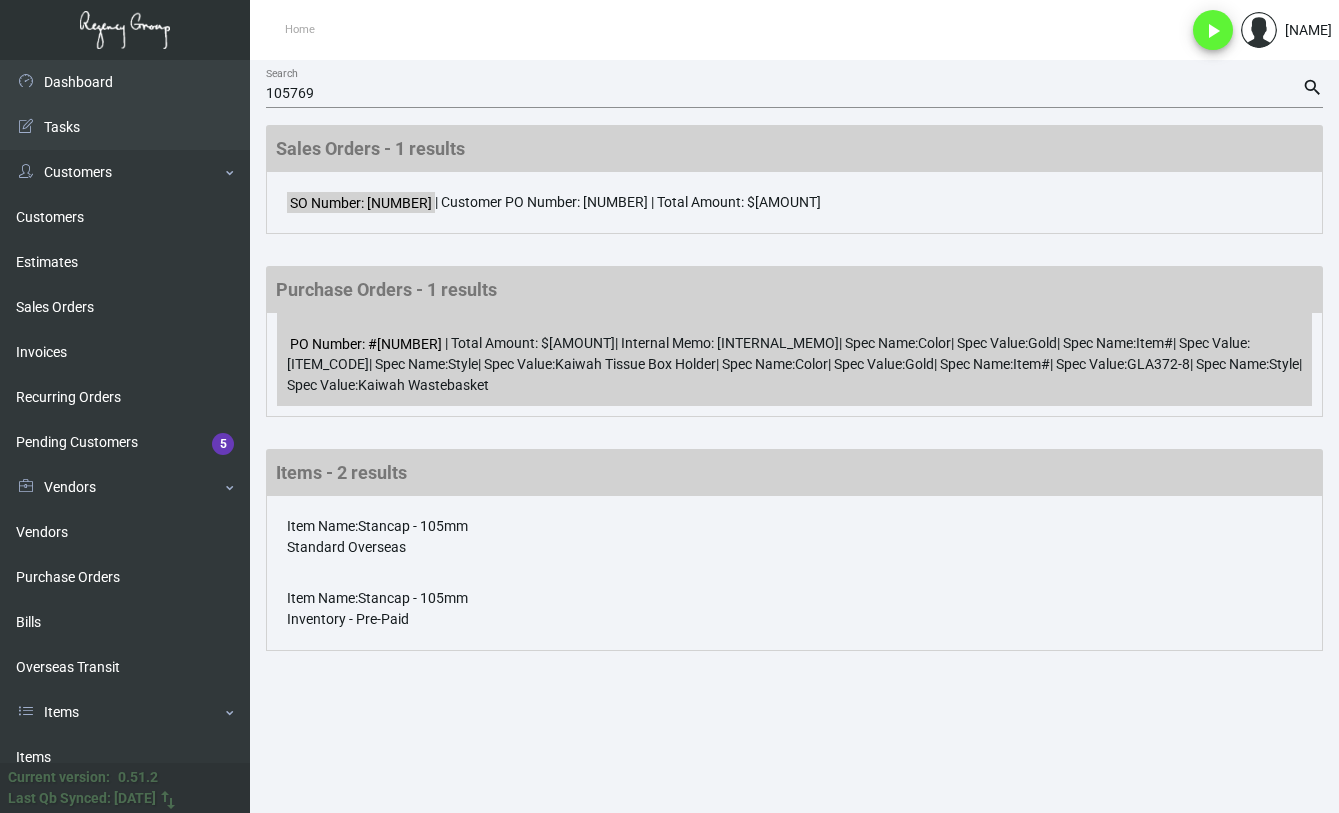 click on "PO Number: #[NUMBER]   | Total Amount: $[AMOUNT]  | Internal Memo: [INTERNAL_MEMO]  | Spec Name:  [SPEC_NAME]  | Spec Value:  [SPEC_VALUE]  | Spec Name:  [SPEC_NAME]  | Spec Value:  [SPEC_VALUE]  | Spec Name:  [SPEC_NAME]  | Spec Value:  [SPEC_VALUE]  | Spec Name:  [SPEC_NAME]  | Spec Value:  [SPEC_VALUE]  | Spec Name:  [SPEC_NAME]  | Spec Value:  [SPEC_VALUE]  | Spec Name:  [SPEC_NAME]  | Spec Value:  [SPEC_VALUE]" at bounding box center [794, 197] 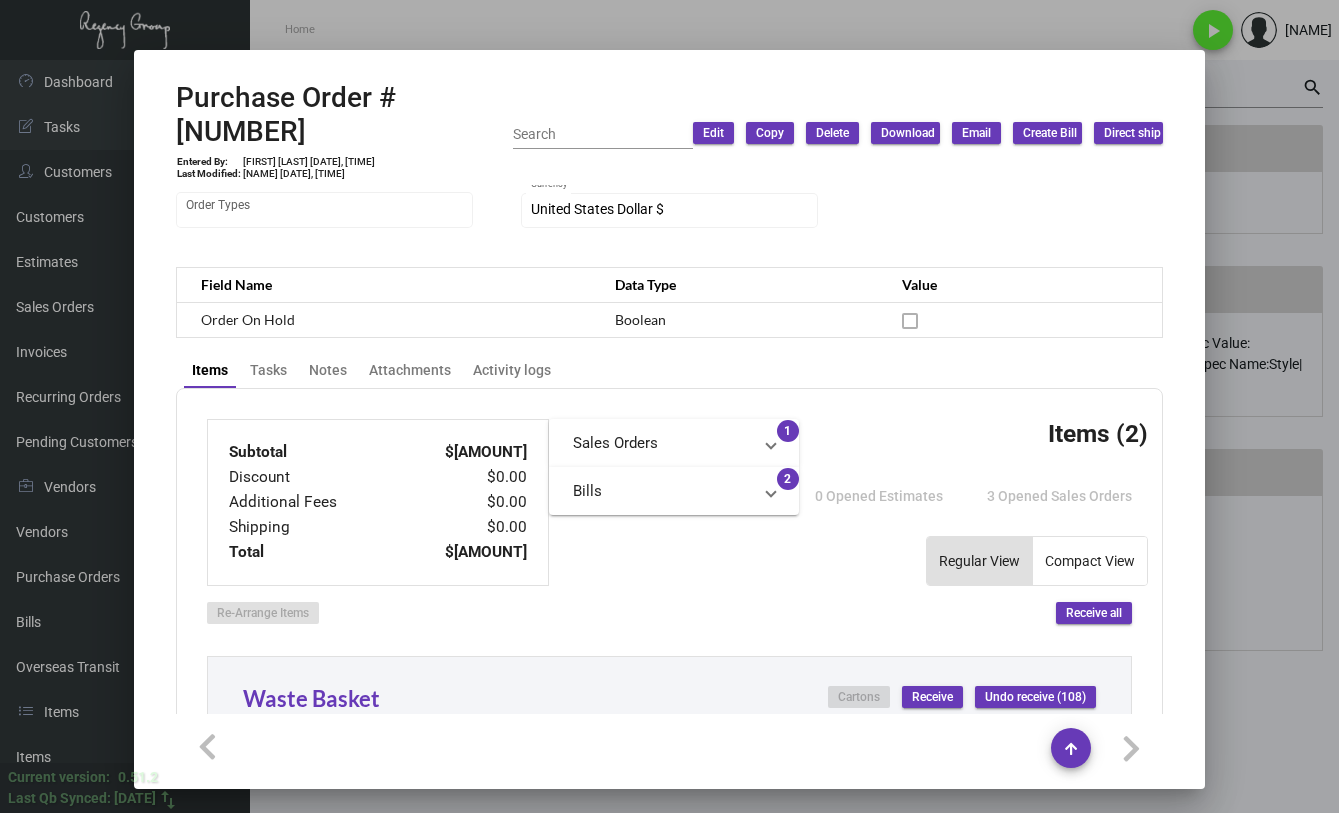 scroll, scrollTop: 600, scrollLeft: 0, axis: vertical 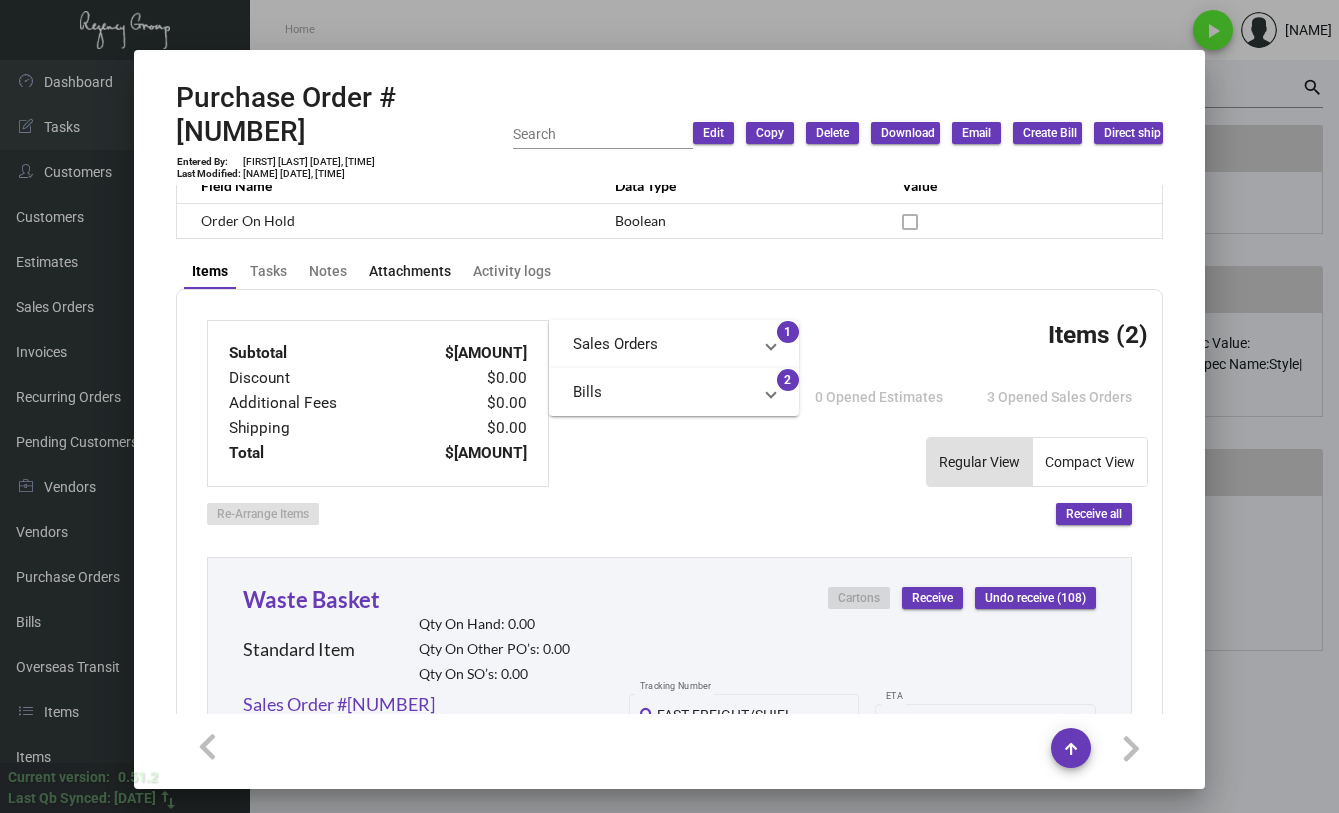 click on "Attachments" at bounding box center (410, 271) 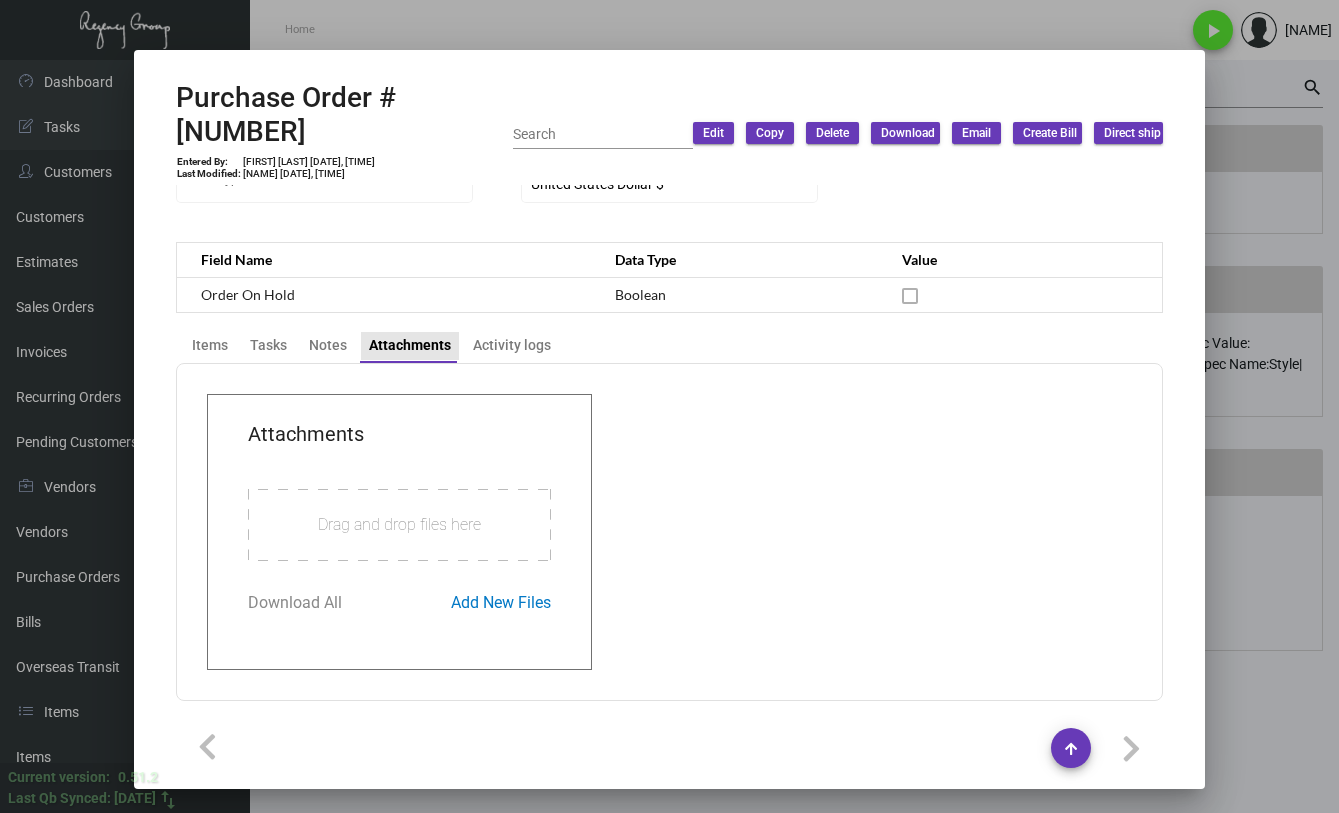 scroll, scrollTop: 562, scrollLeft: 0, axis: vertical 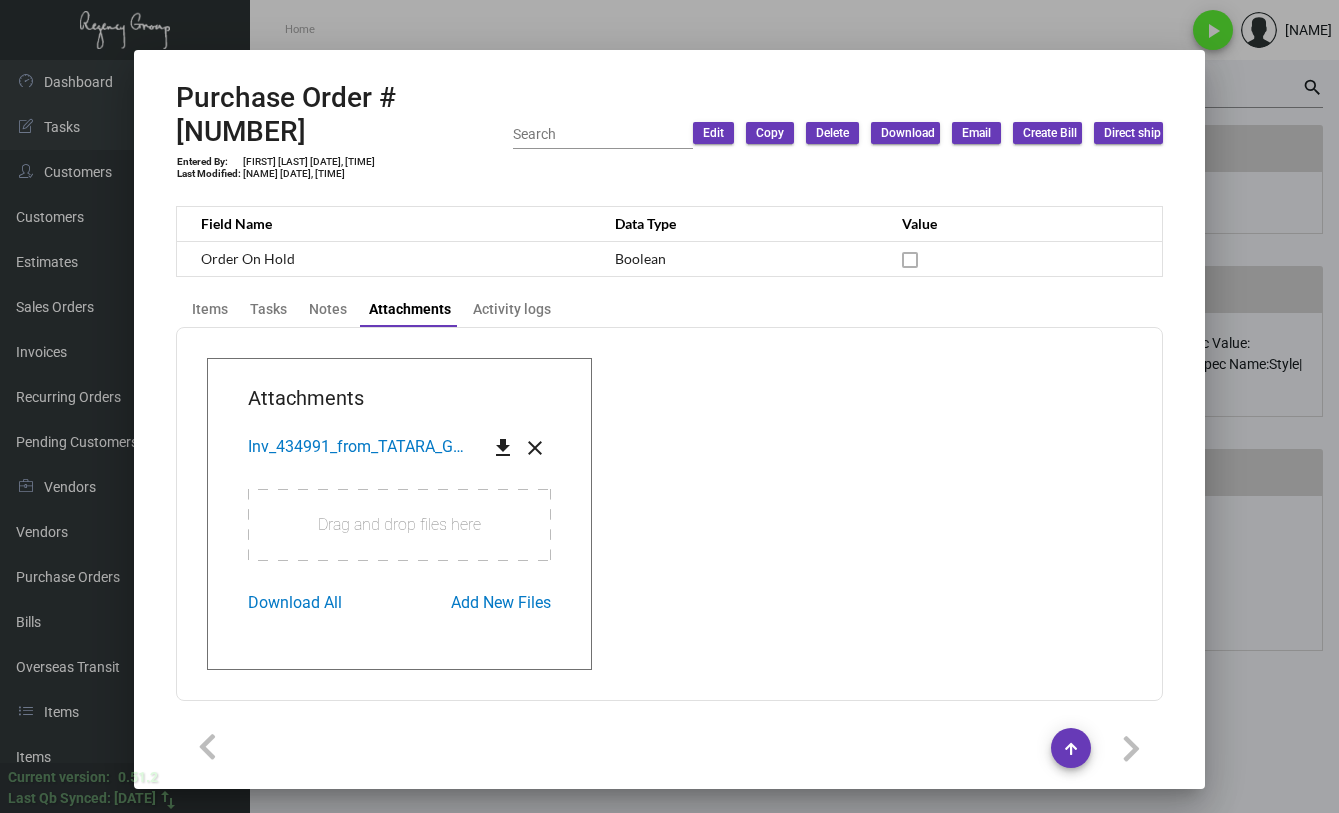 click on "get_app" at bounding box center [503, 448] 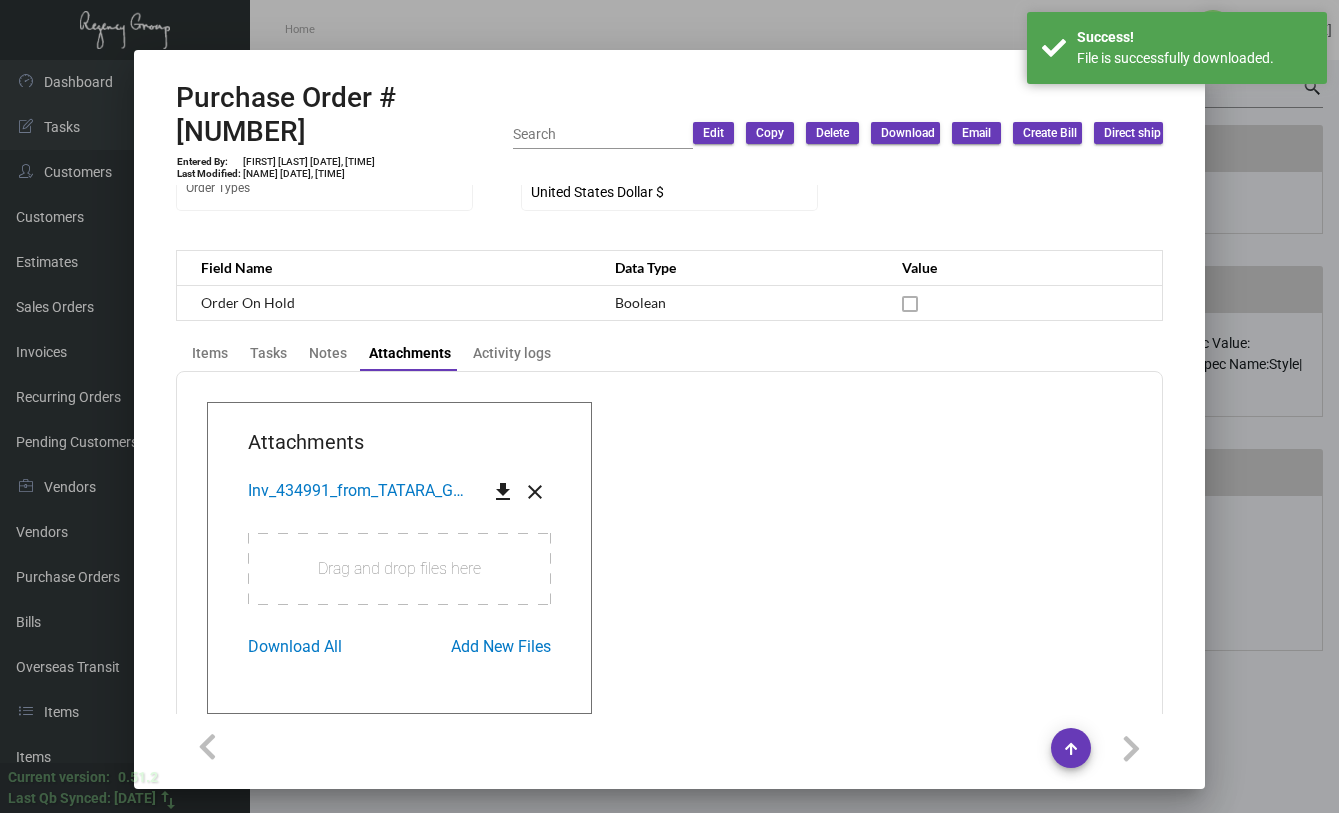 scroll, scrollTop: 562, scrollLeft: 0, axis: vertical 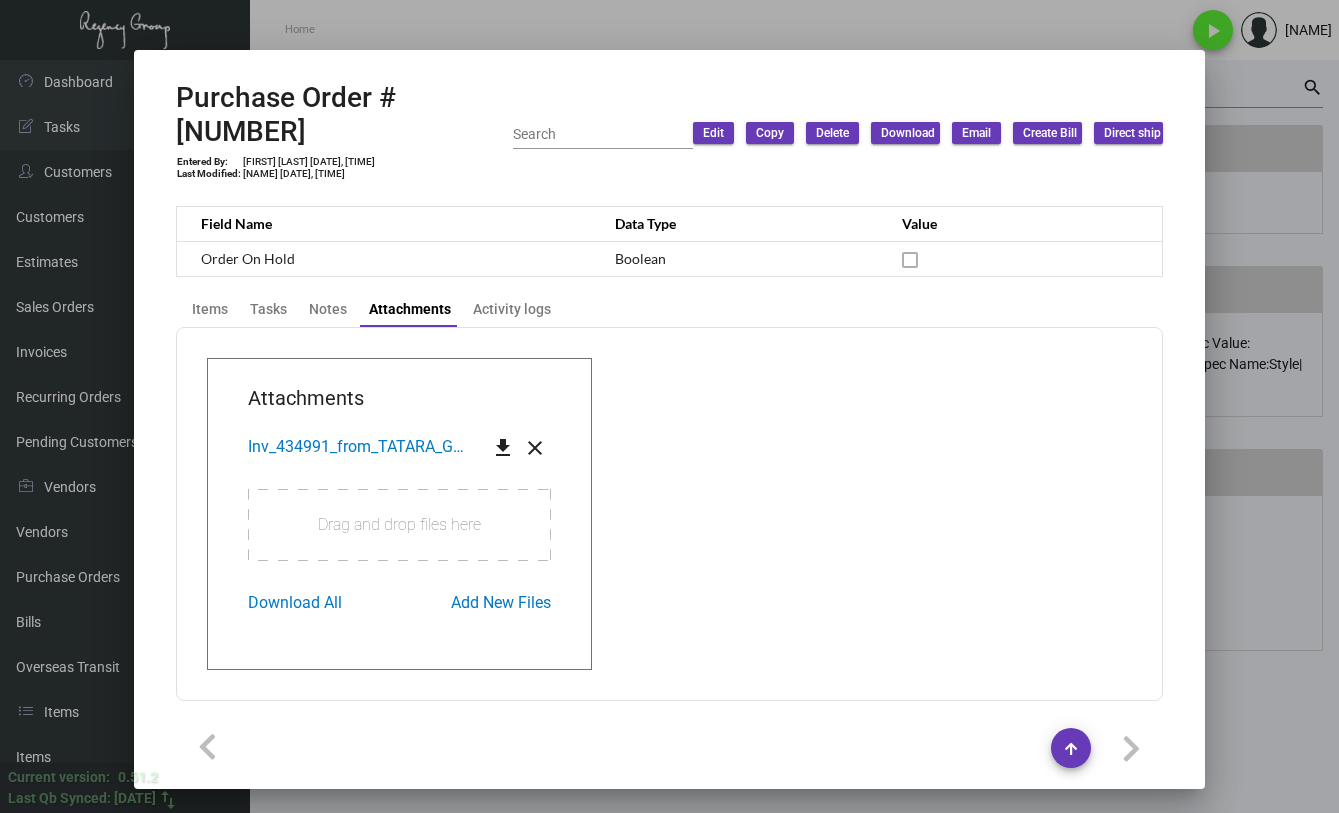 click on "Purchase Order #[NUMBER] Entered By:  [FIRST] [LAST] [DATE], [TIME]  Last Modified:  [FIRST] [LAST] [DATE], [TIME]  Search Edit  Copy  Delete  Download  Email  Create Bill  Direct ship  [COMPANY_NAME] Vendor Edit Vendor [FIRST] [LAST] Contact [NUMBER] Purchase Order # [DATE] Date [DATE] Requested In Hands Date Closed Status Tags [COMPANY_NAME] Customer [FIRST] [LAST] Customer Contact When ready to ship, contact:  [EMAIL] for all shipments UPS or LTL for shipping labels and/or Bills of Lading. Memo [FIRST] [LAST]
[COMPANY_NAME]
[NUMBER] [STREET]
[ANCHORAGE], [STATE], [ZIP]
[COUNTRY]  Customer Name - Contact Name   Address line   City, State/Province, ZIP   Country Code  Shipping Info [INTERNAL_MEMO] Internal Memo    Regency Contact    Deposit given   Draft Tracking Number Manual Freight and Shipping $ [AMOUNT] Rate Order Types United States Dollar $ Currency Field Name Data Type Value Order On Hold Boolean   Items Tasks Notes Attachments Activity logs close" at bounding box center (669, 419) 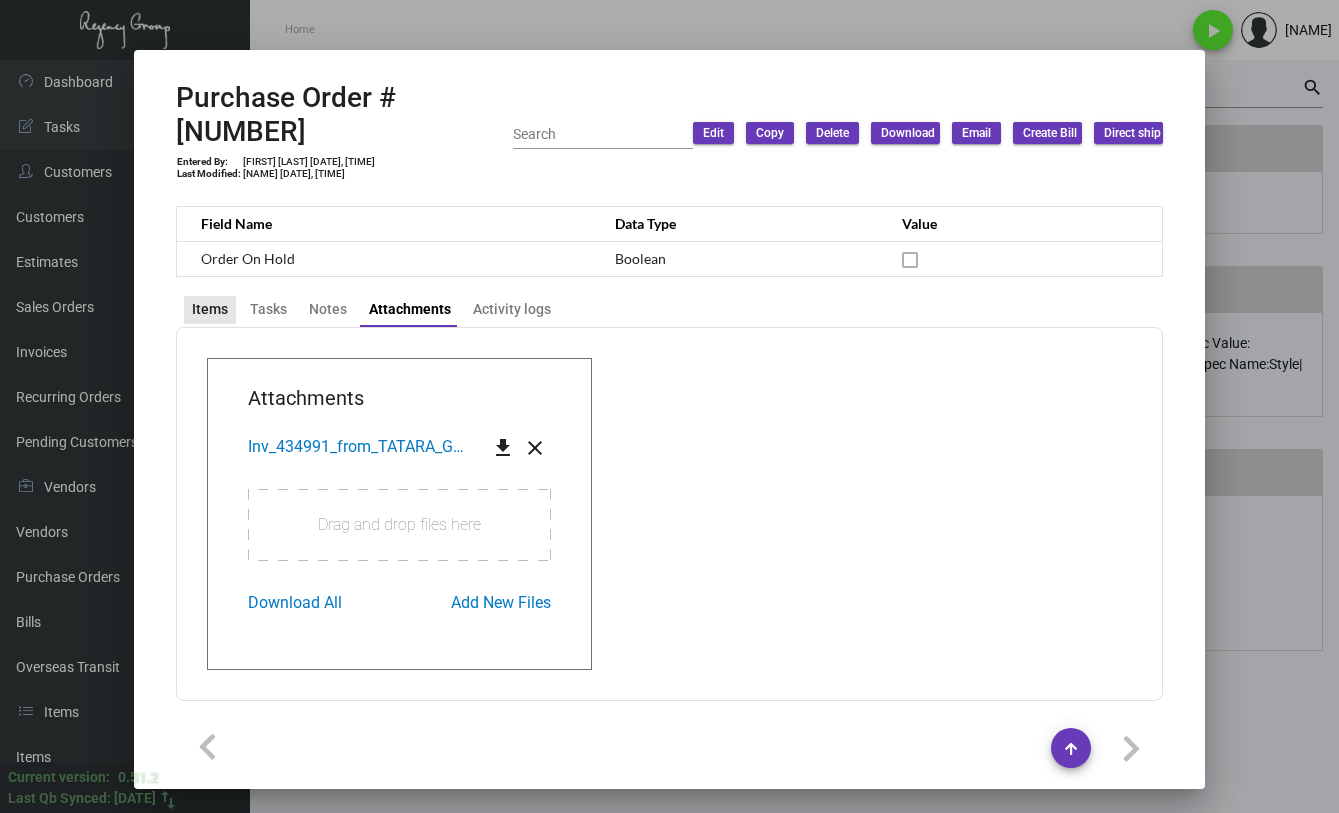click on "Items" at bounding box center [210, 309] 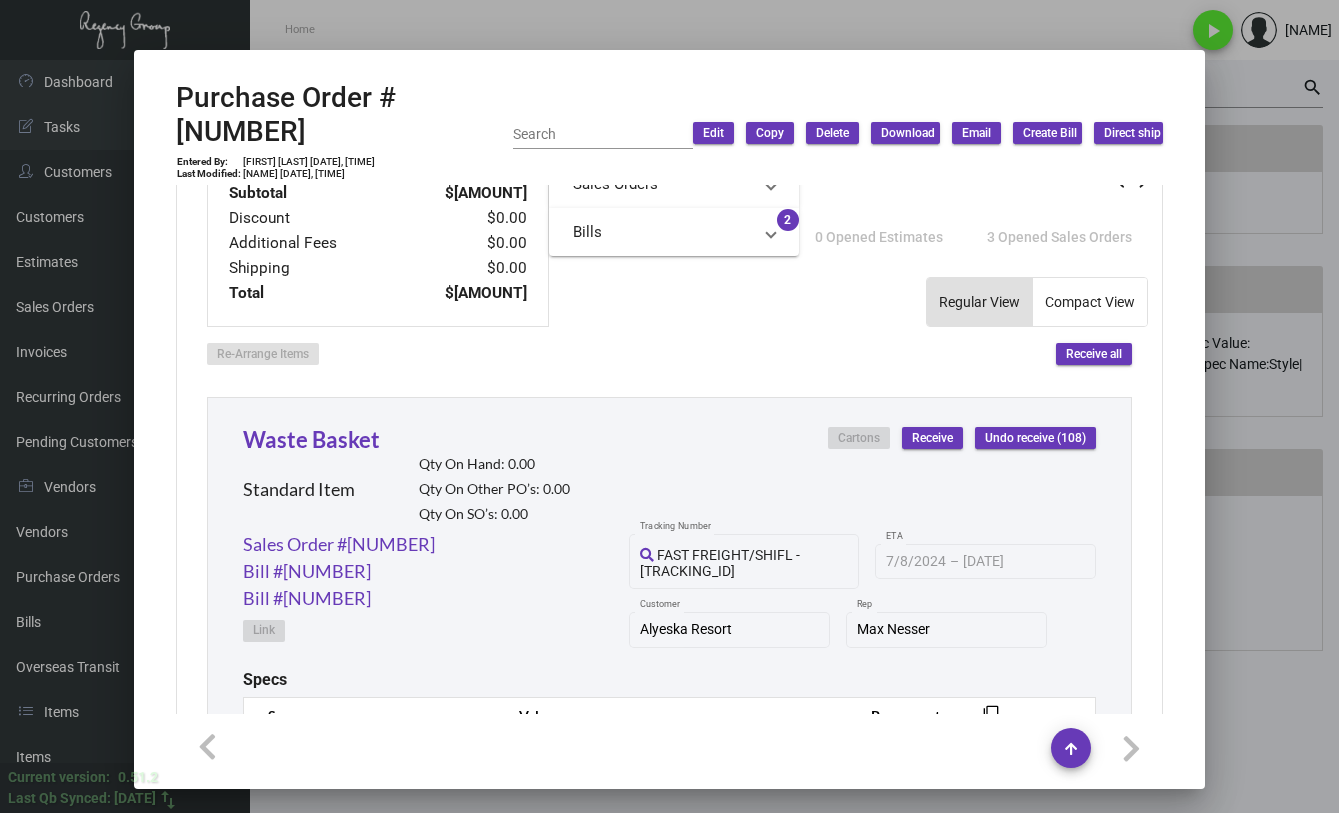 scroll, scrollTop: 762, scrollLeft: 0, axis: vertical 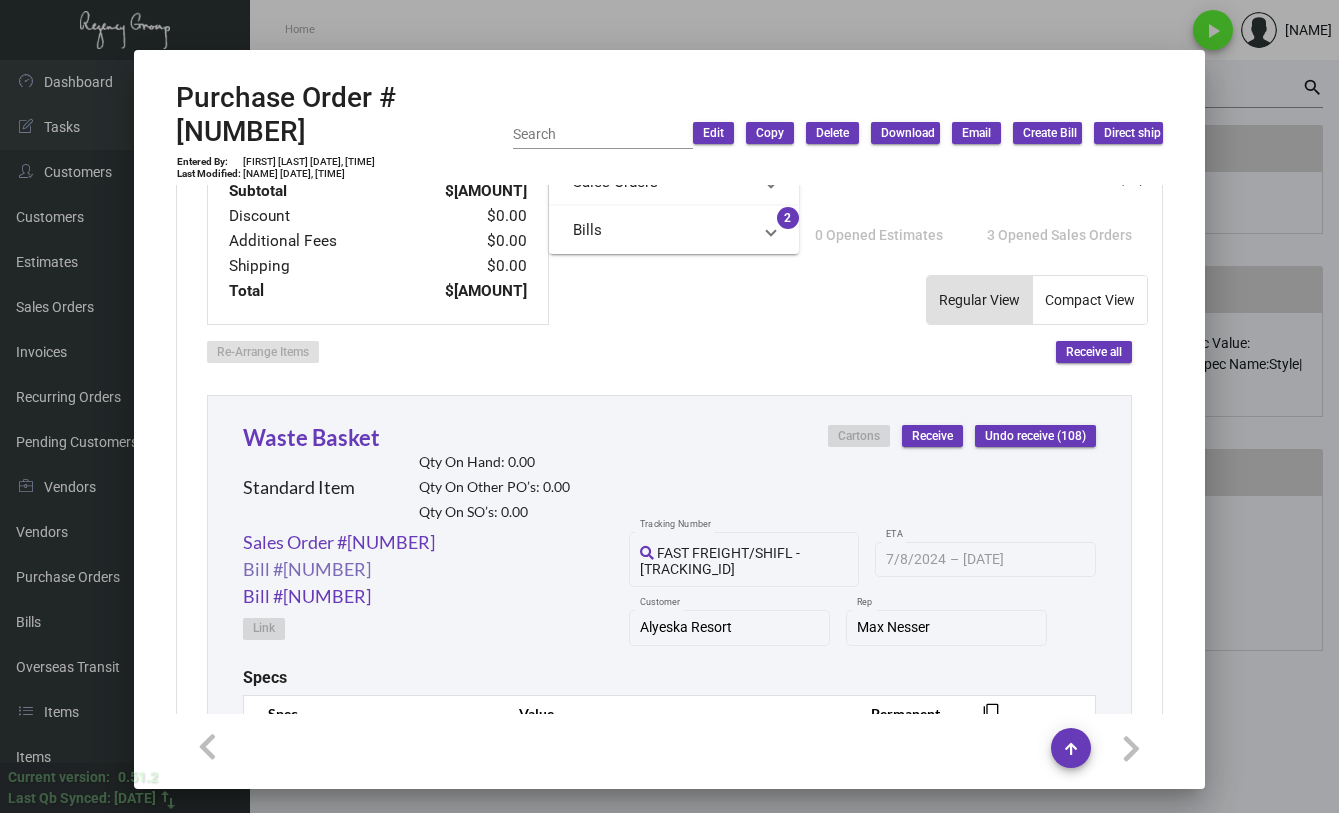 click on "Bill #[NUMBER]" at bounding box center [339, 542] 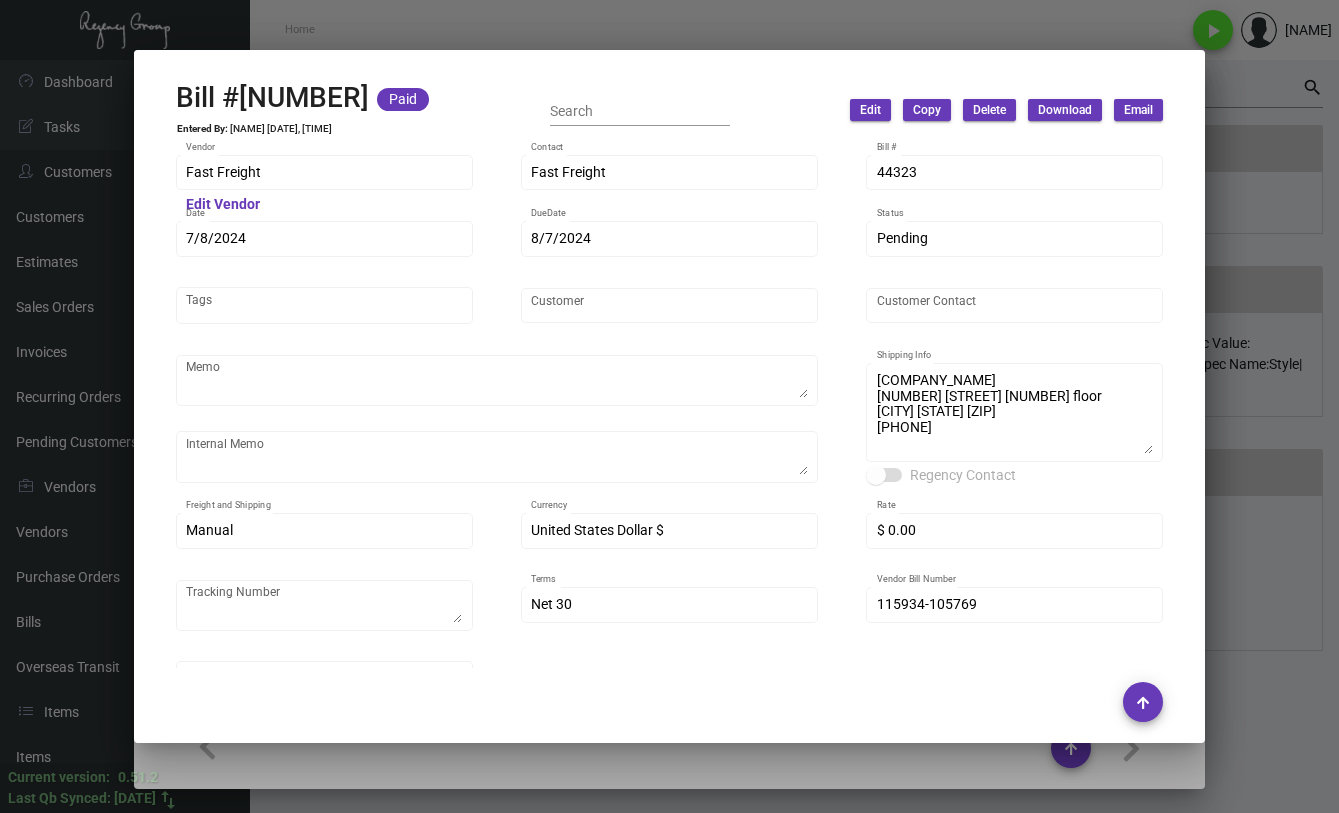 click at bounding box center [669, 406] 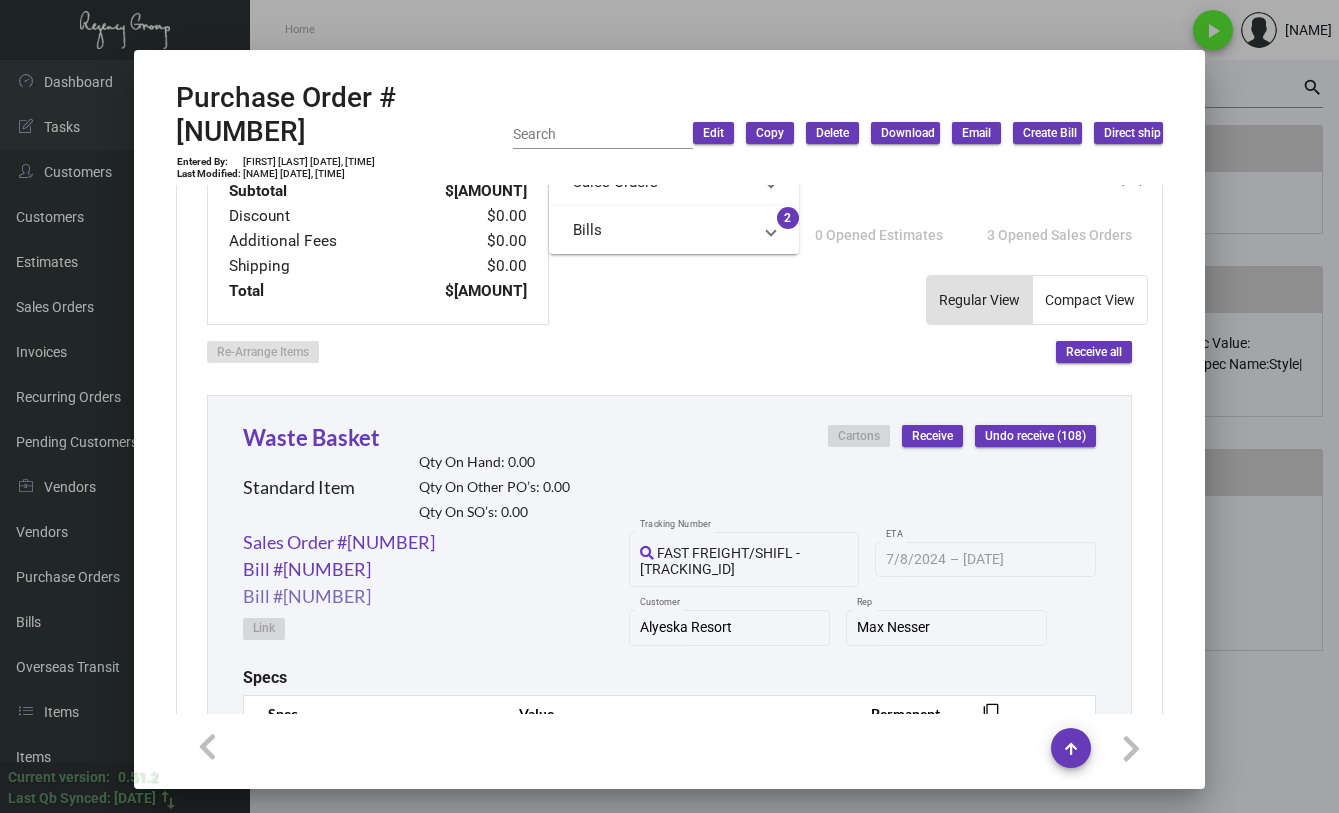 click on "Bill #[NUMBER]" at bounding box center [339, 542] 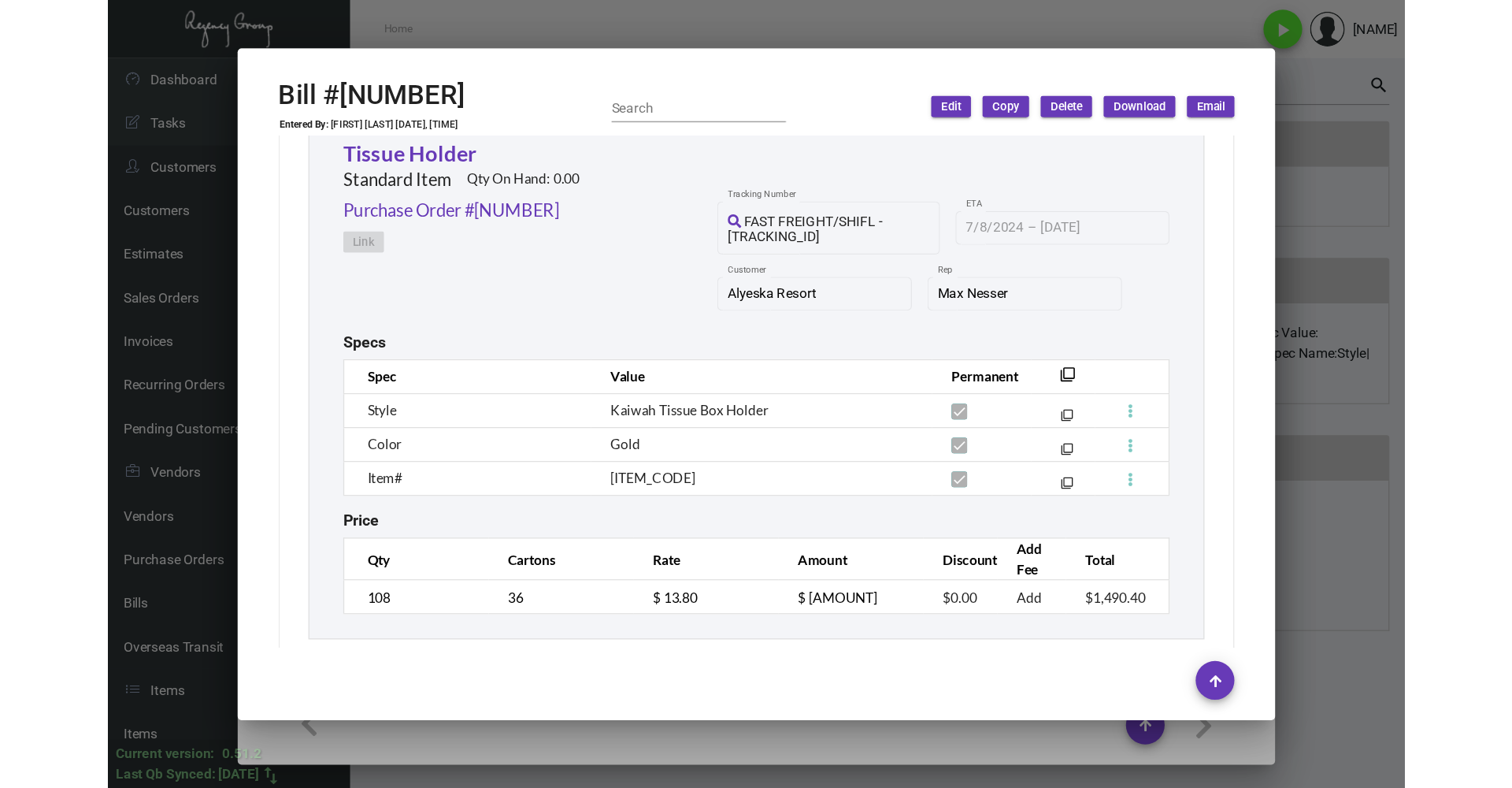 scroll, scrollTop: 1182, scrollLeft: 0, axis: vertical 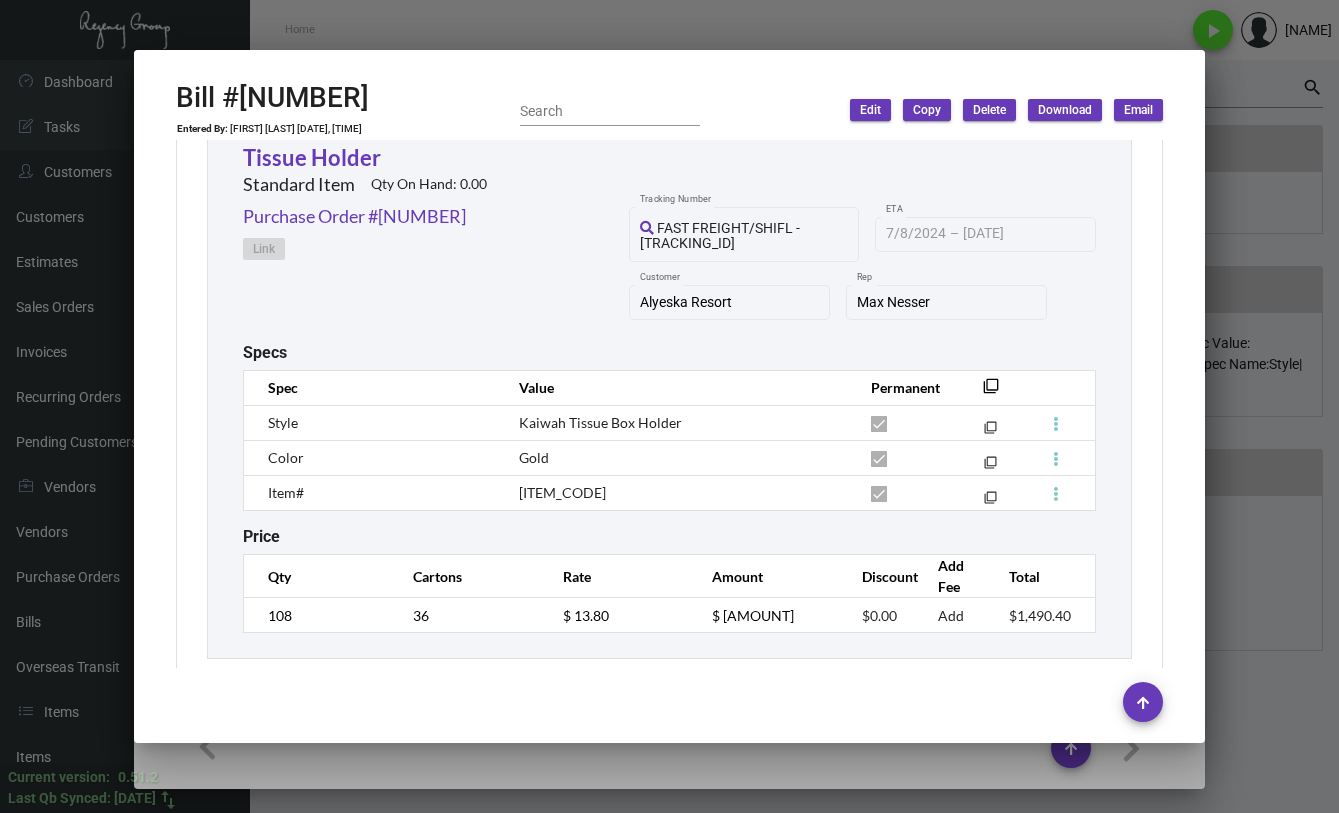 click at bounding box center [669, 406] 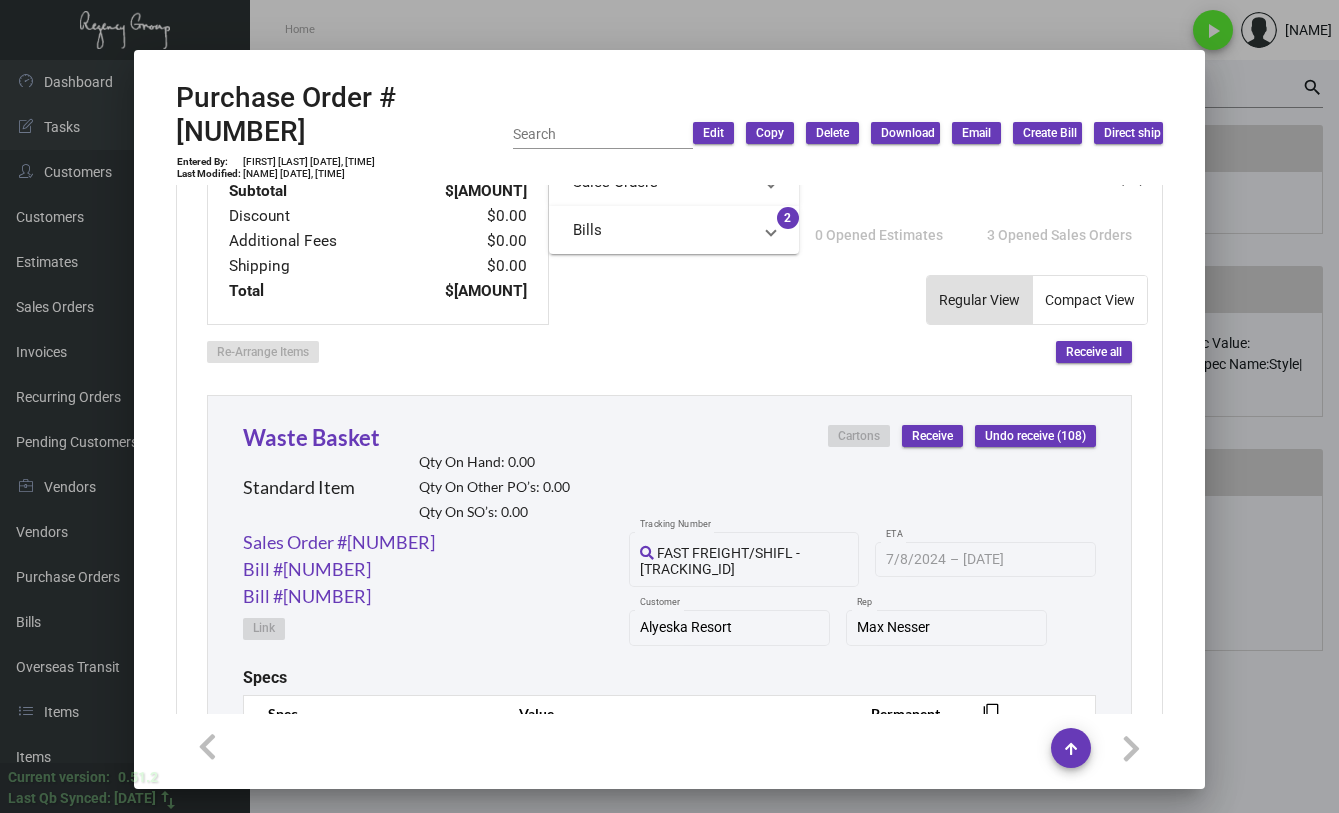 click at bounding box center (669, 406) 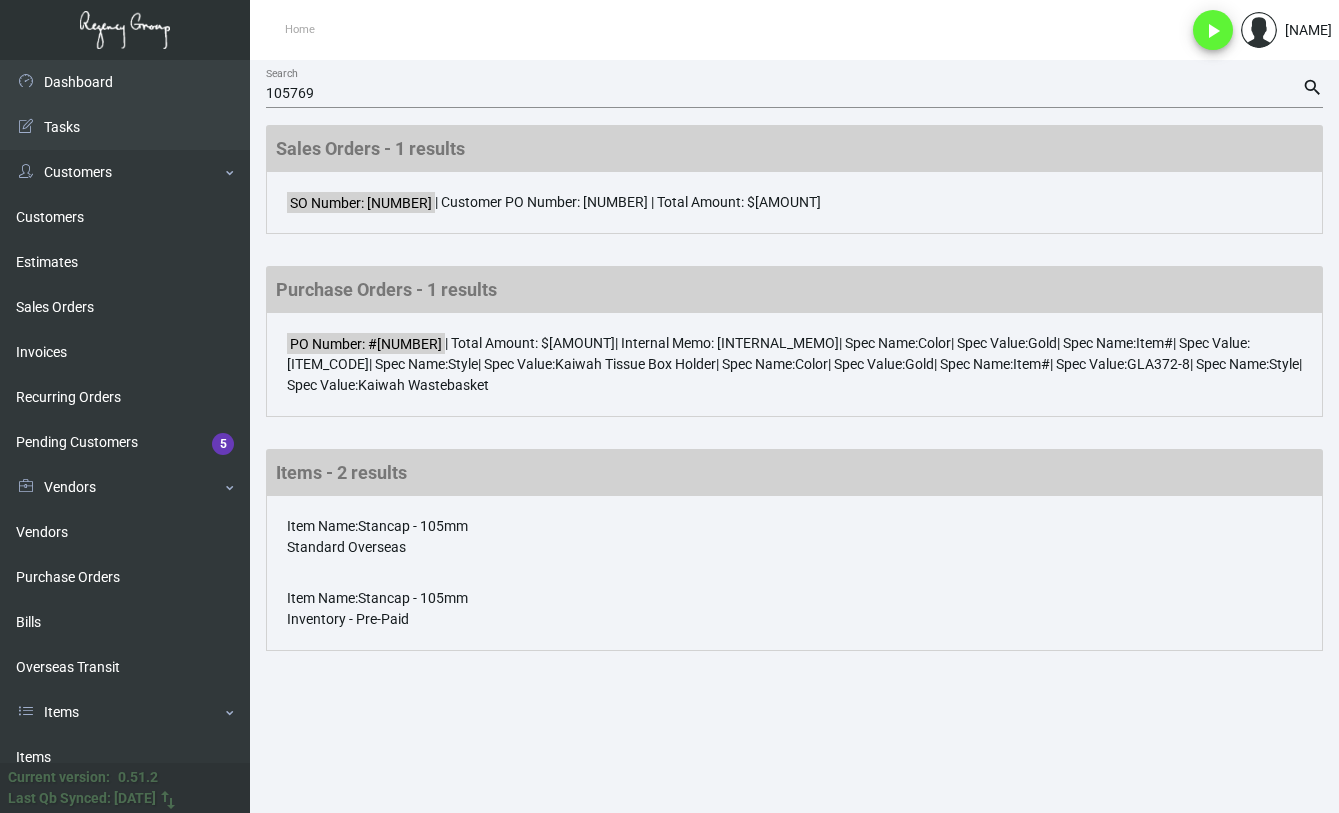 click on "105769" at bounding box center (784, 94) 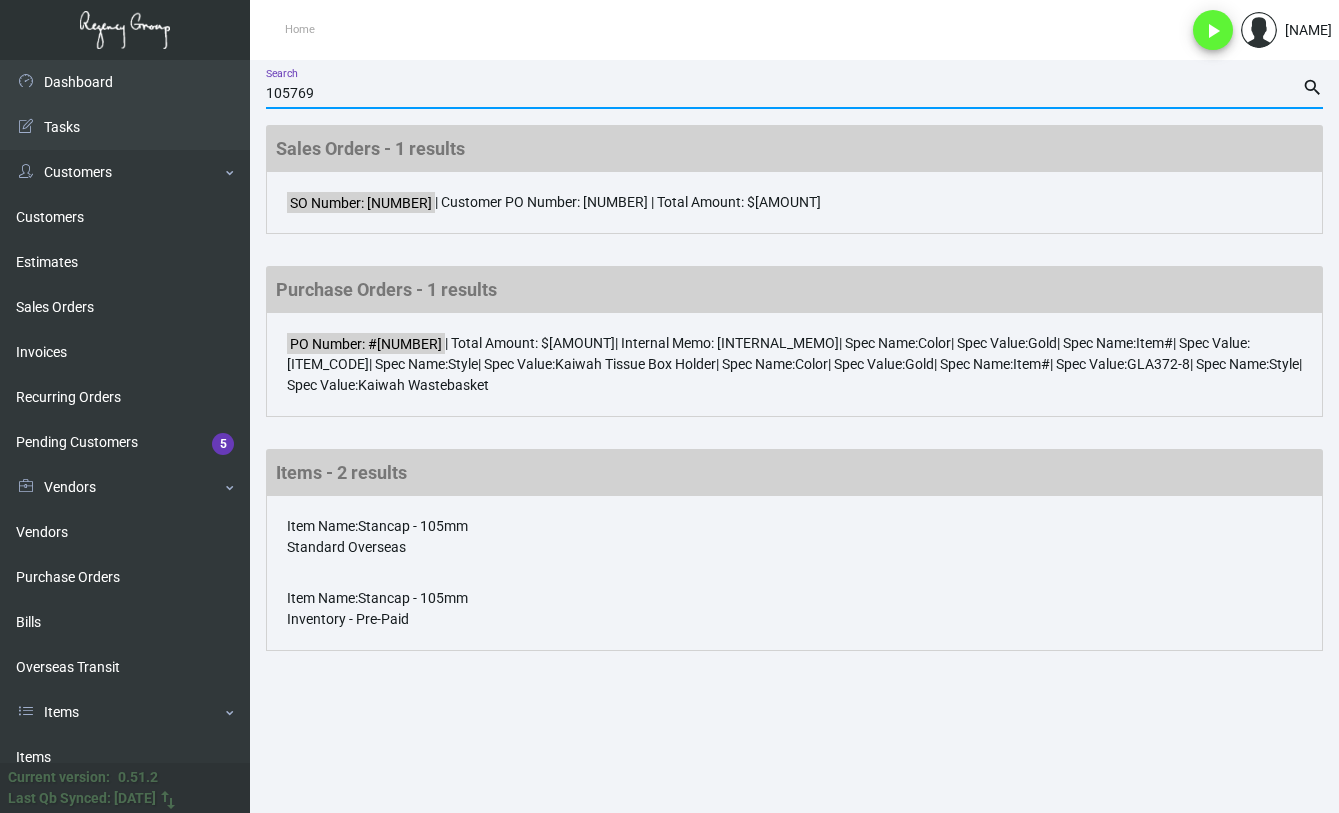 click on "105769" at bounding box center [784, 94] 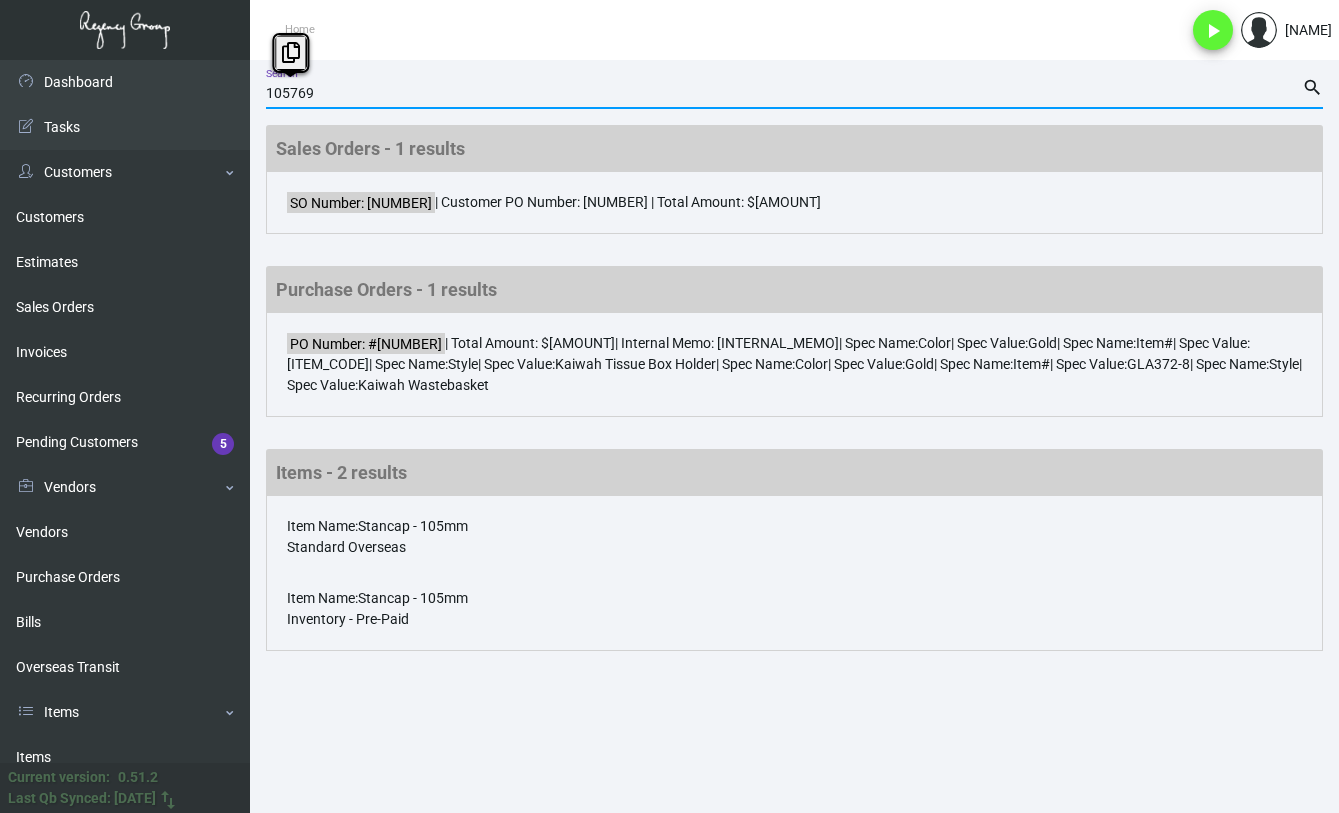 paste on "6724" 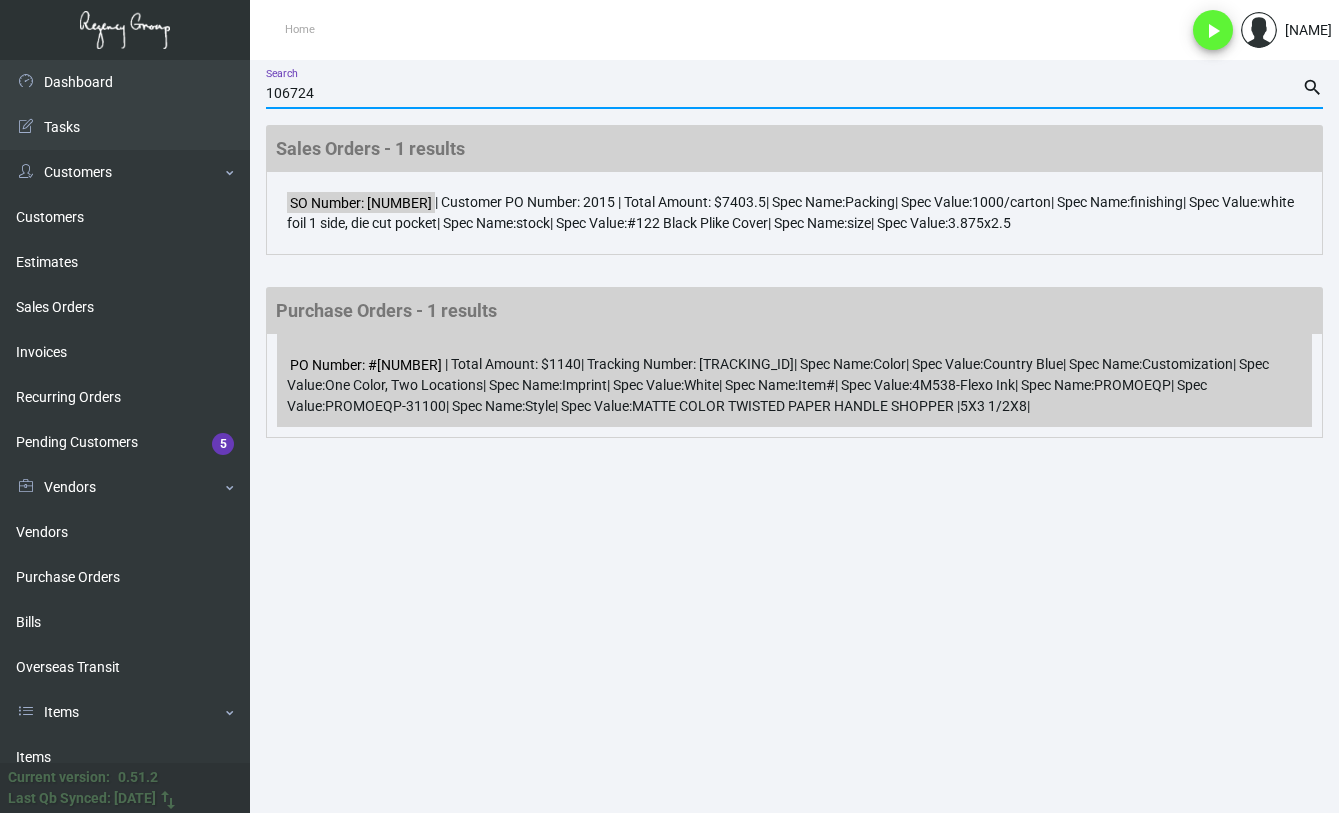 type on "106724" 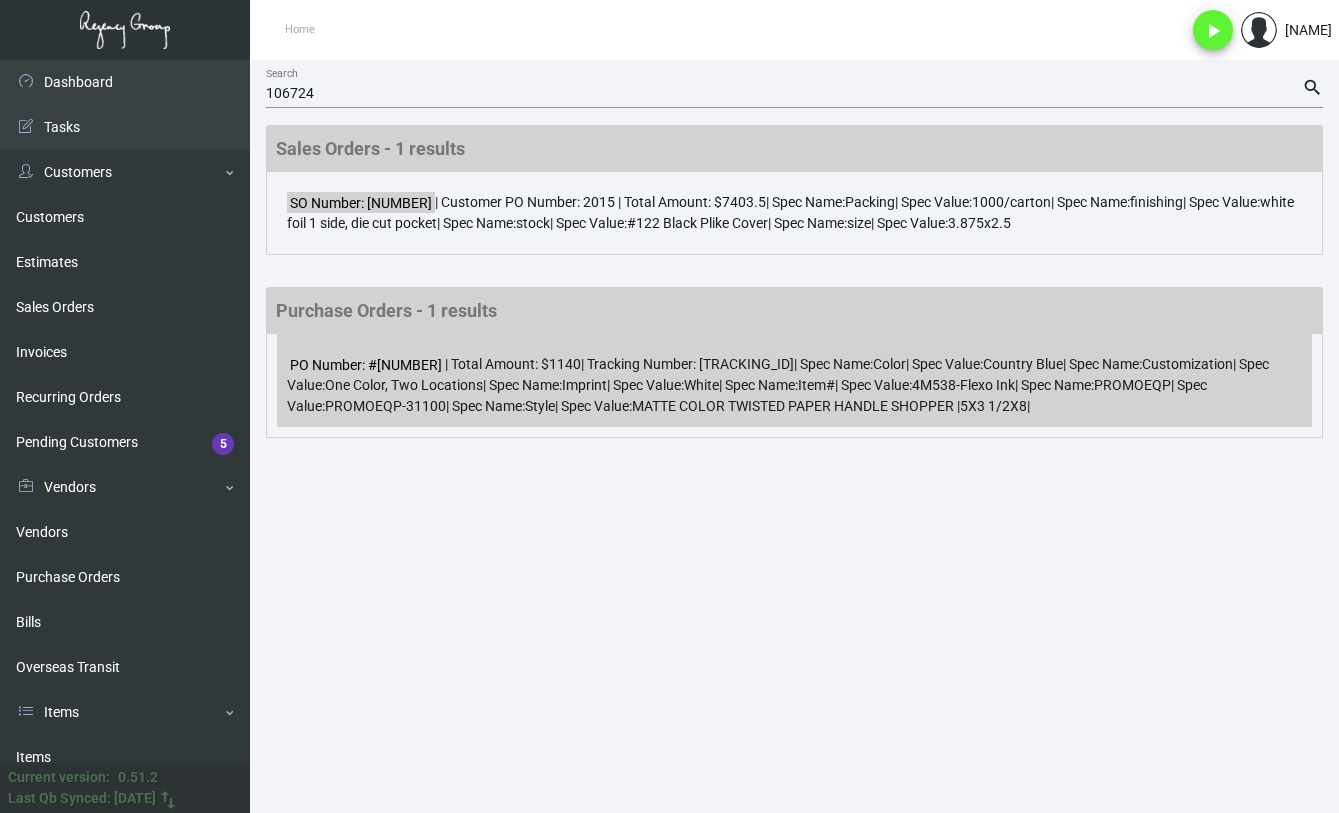click on "PO Number: #[NUMBER]   | Total Amount: $[AMOUNT]  | Tracking Number: [TRACKING_ID]  | Spec Name:  [SPEC_NAME]  | Spec Value:  [SPEC_VALUE]  | Spec Name:  [SPEC_NAME]  | Spec Value:  [SPEC_VALUE]  | Spec Name:  [SPEC_NAME]  | Spec Value:  [SPEC_VALUE]  | Spec Name:  [SPEC_NAME]  | Spec Value:  [SPEC_VALUE]  | Spec Name:  [SPEC_NAME]  | Spec Value:  [SPEC_VALUE]  | Spec Name:  [SPEC_NAME]  | Spec Value:  [SPEC_VALUE]" at bounding box center (794, 208) 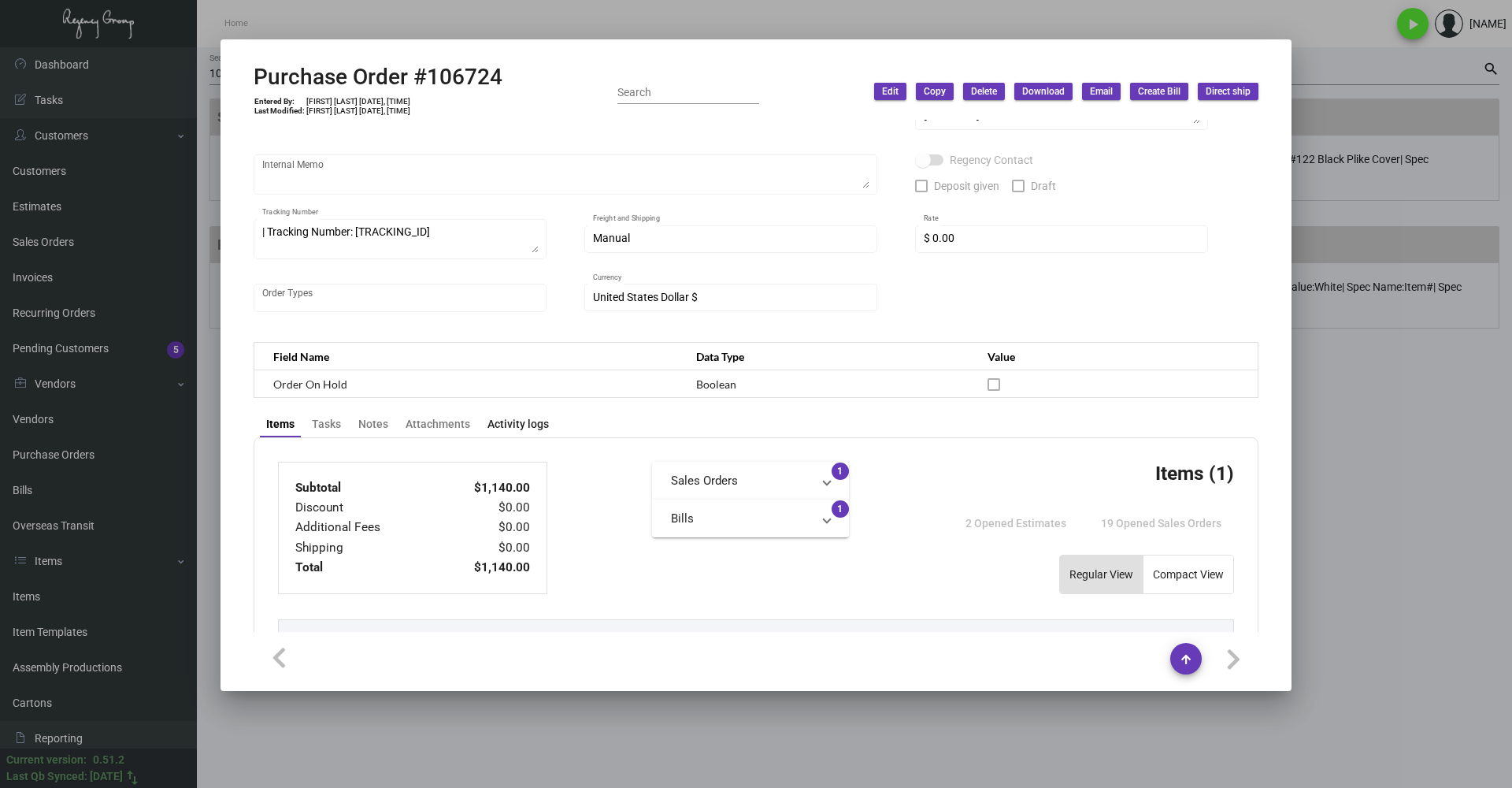 click on "Activity logs" at bounding box center [518, 424] 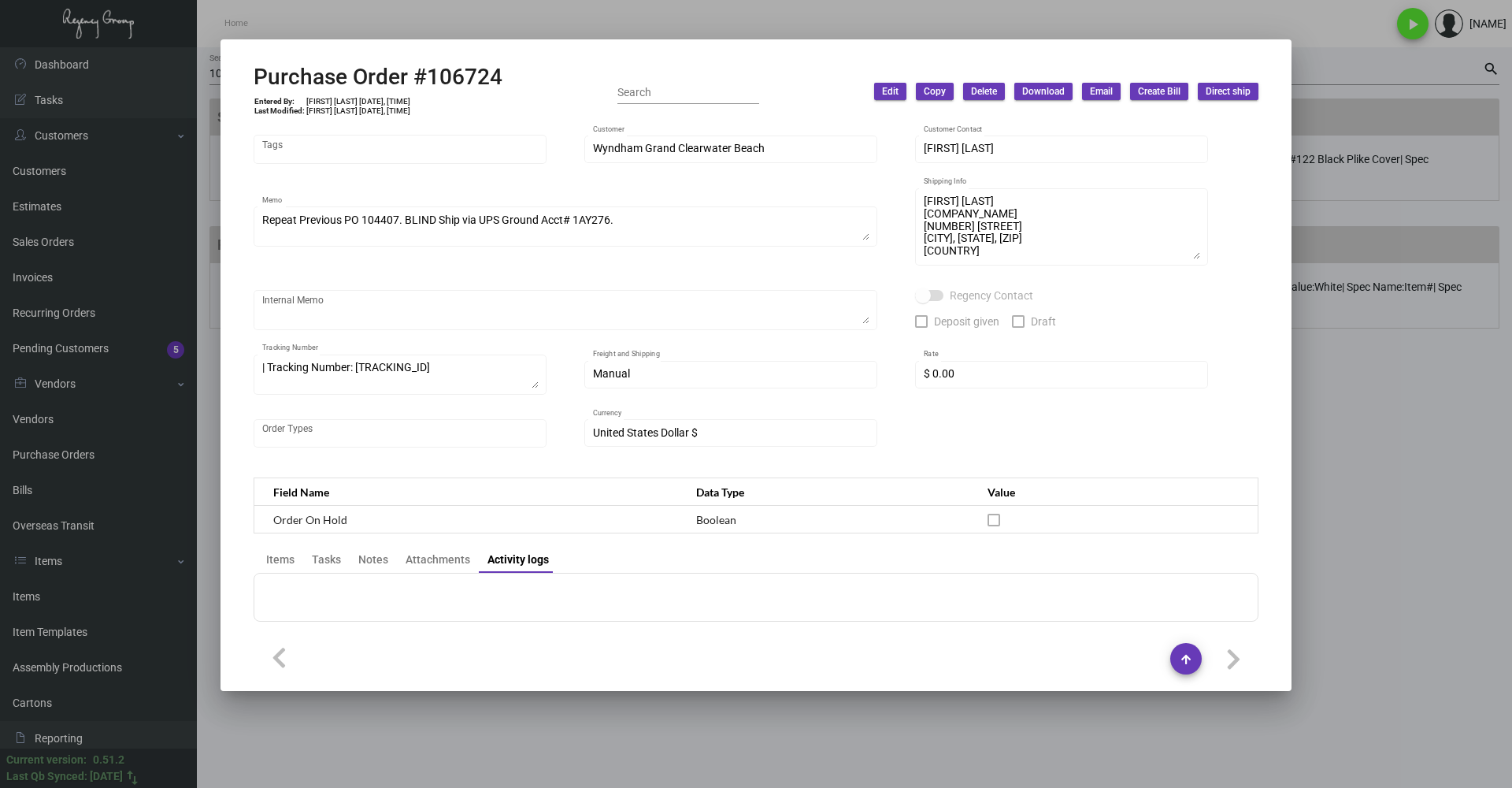 scroll, scrollTop: 236, scrollLeft: 0, axis: vertical 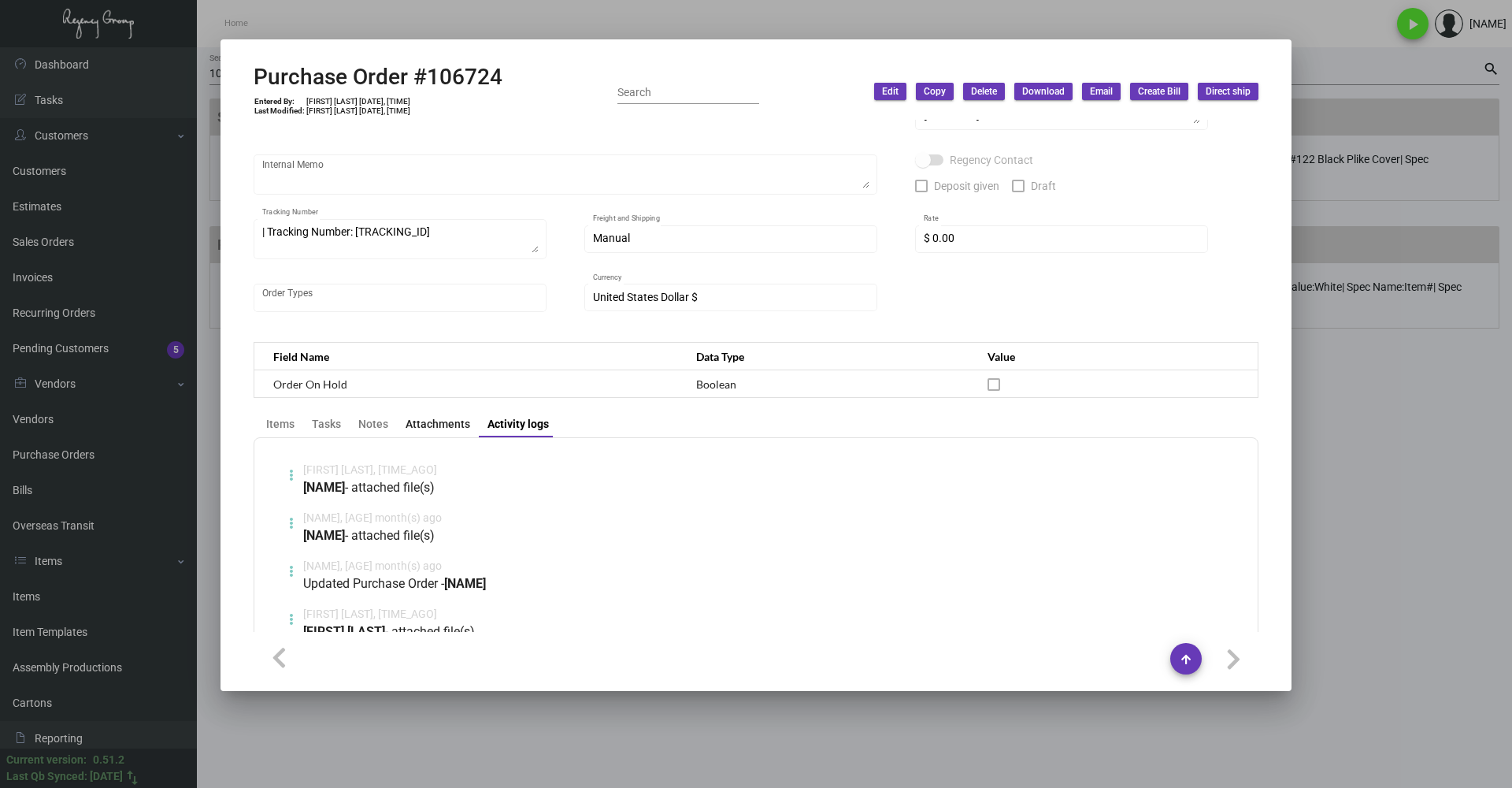 click on "Attachments" at bounding box center (438, 424) 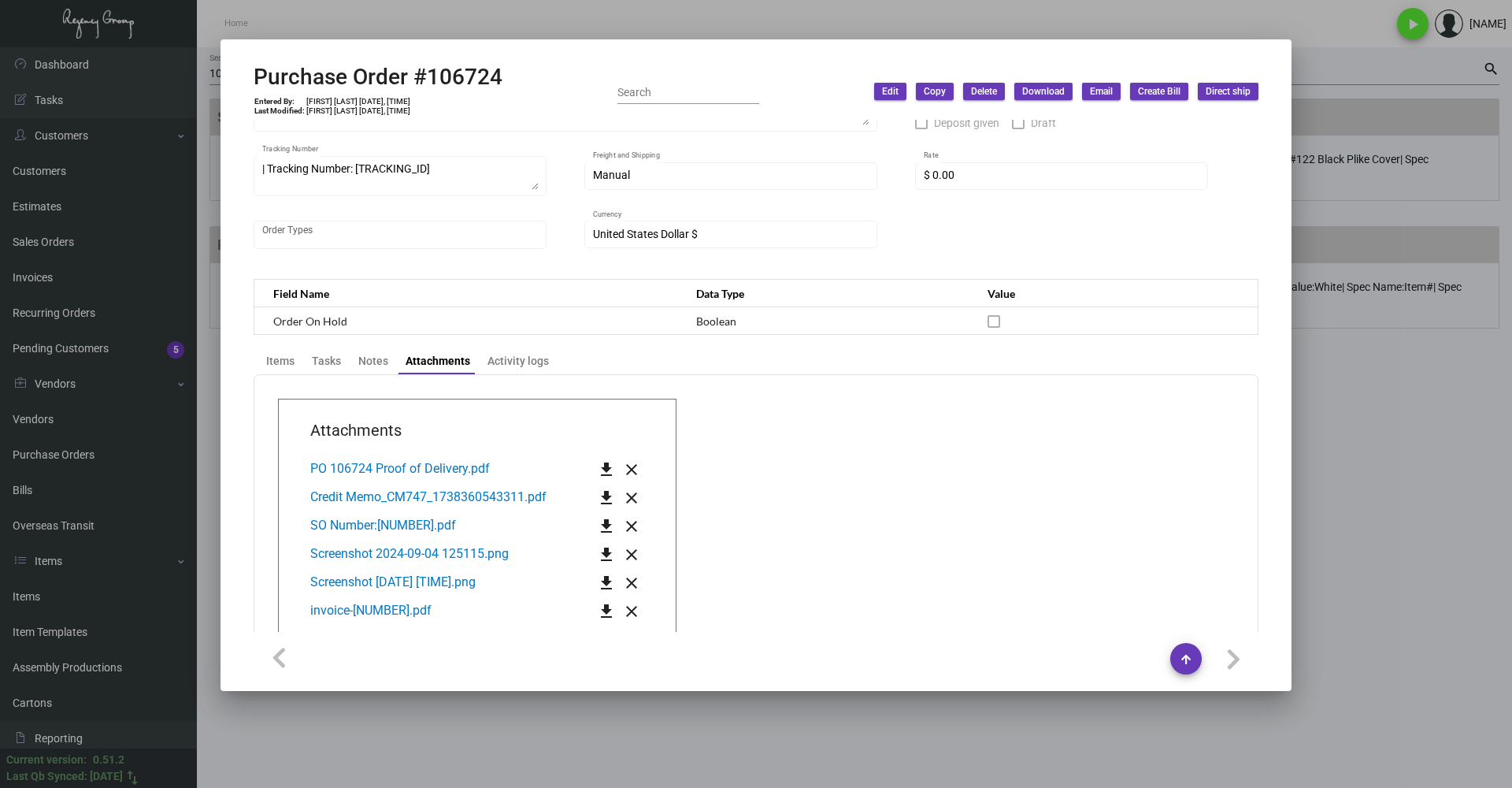 scroll, scrollTop: 394, scrollLeft: 0, axis: vertical 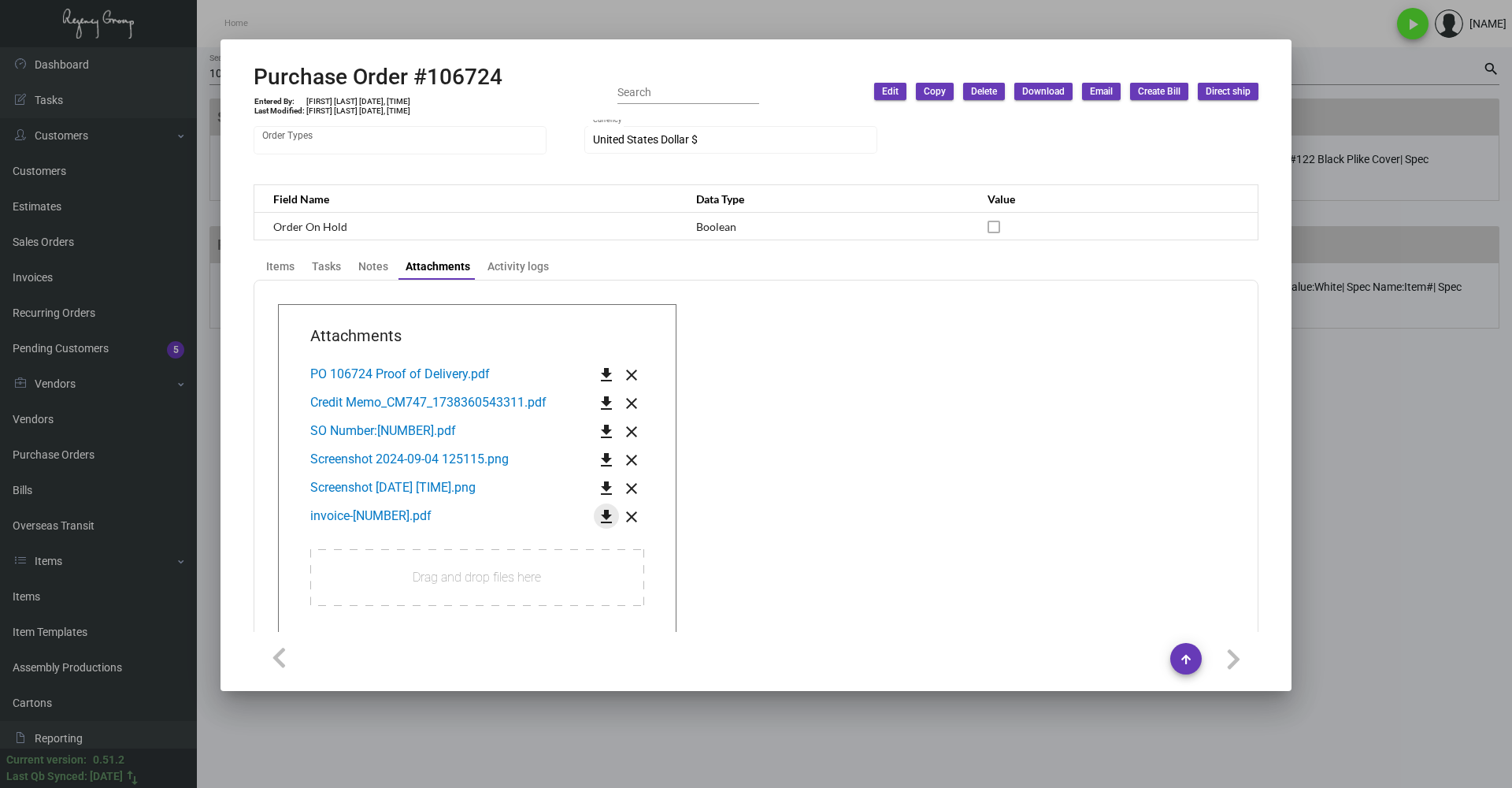 click on "get_app" at bounding box center (606, 517) 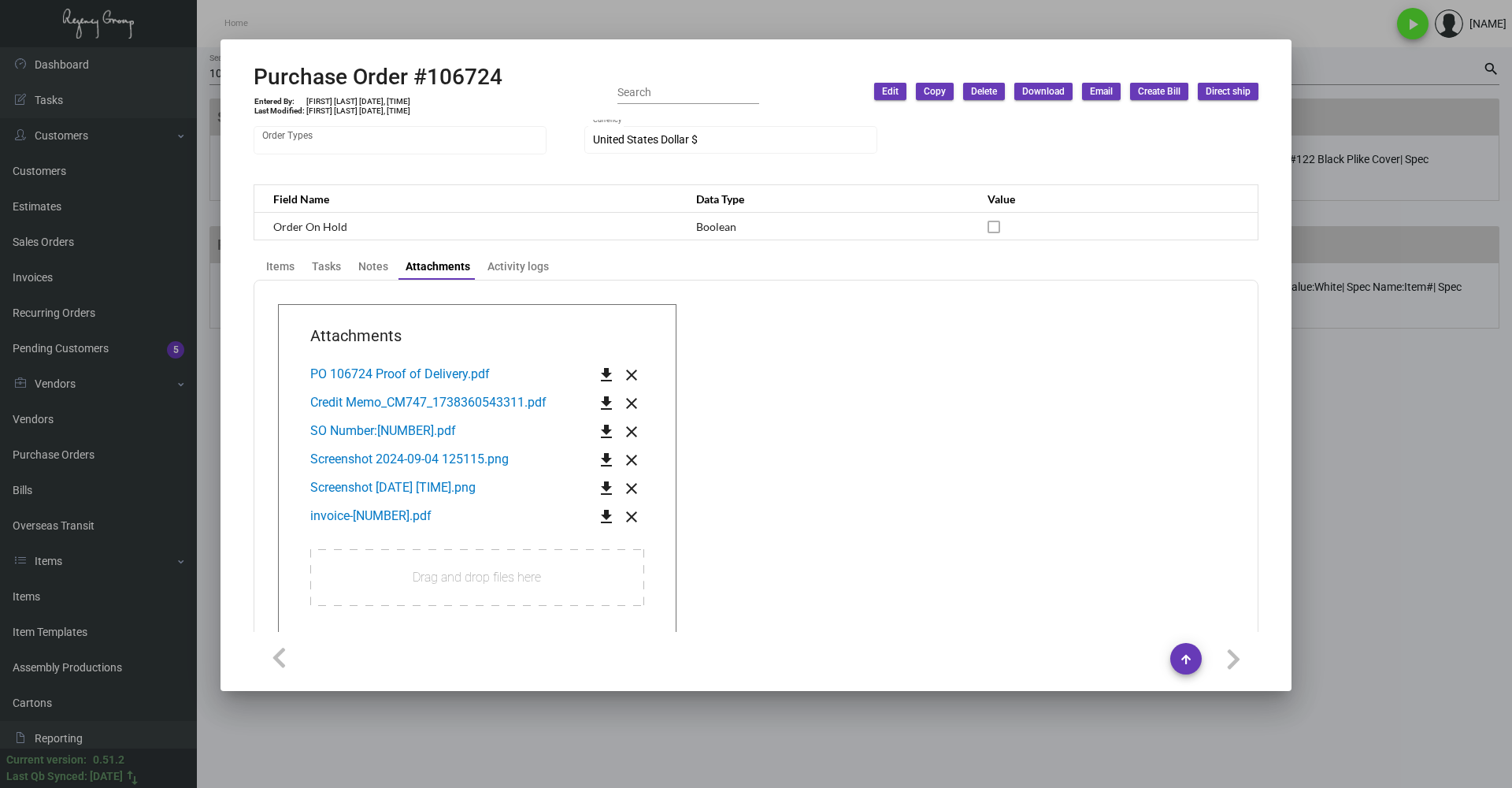 drag, startPoint x: 1112, startPoint y: 604, endPoint x: 1140, endPoint y: 600, distance: 28.284271 